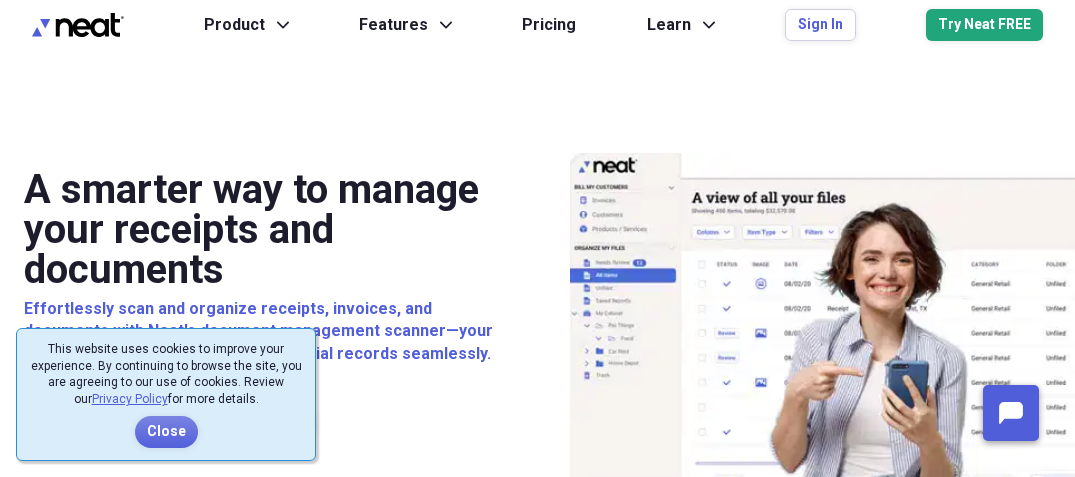 scroll, scrollTop: 0, scrollLeft: 0, axis: both 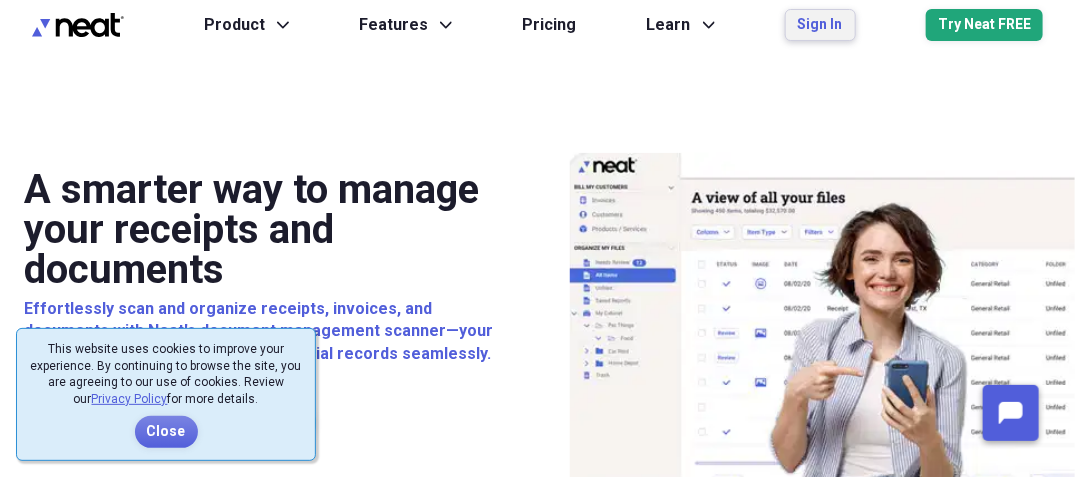 click on "Sign In" at bounding box center (820, 25) 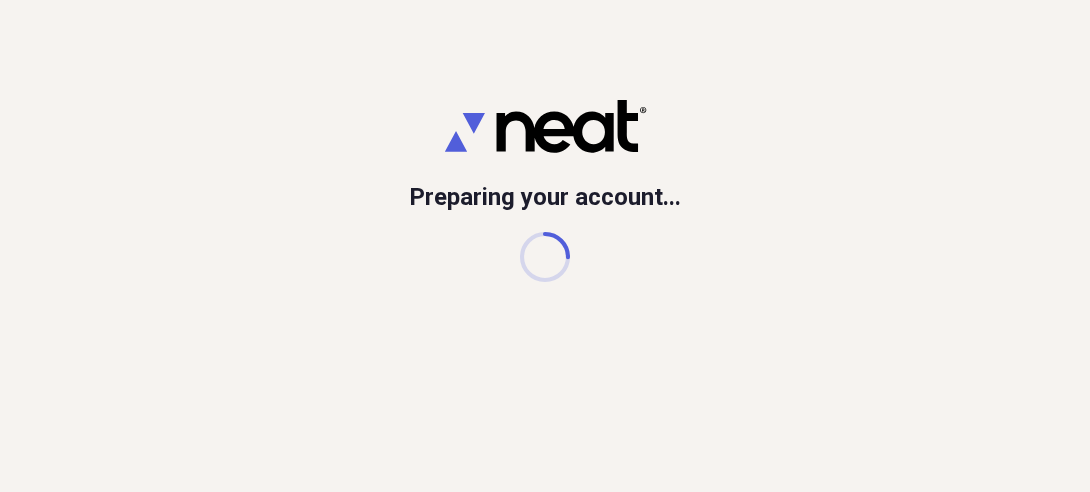 scroll, scrollTop: 0, scrollLeft: 0, axis: both 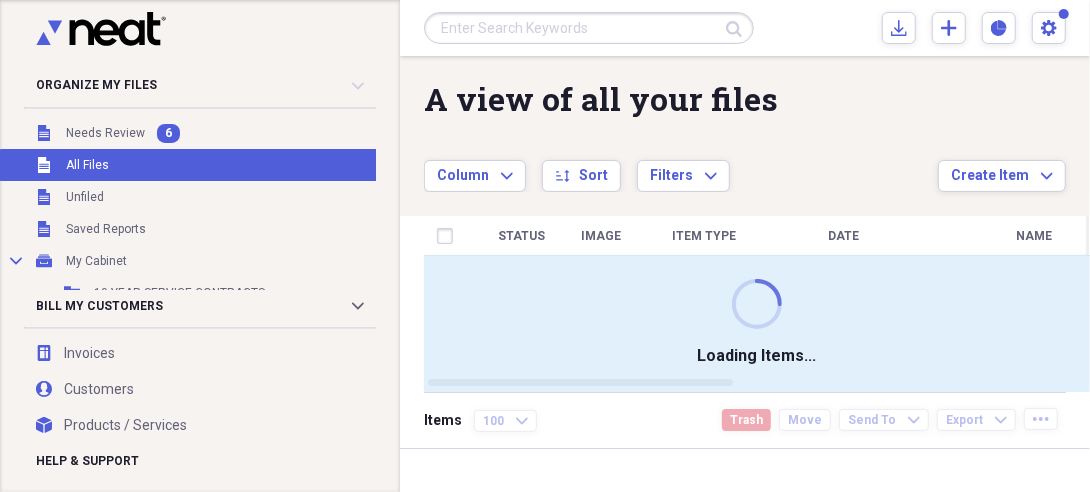 click on "Unfiled Unfiled" at bounding box center (236, 197) 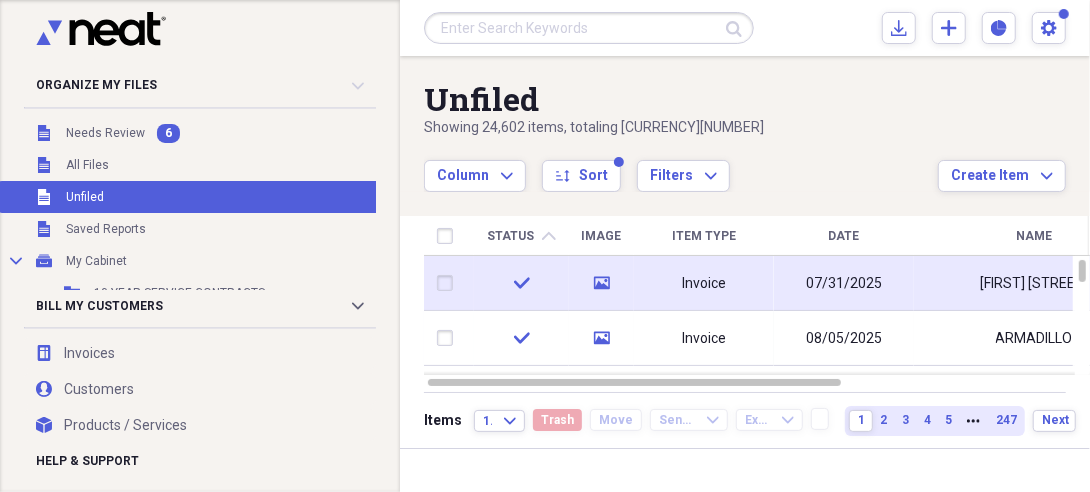 click on "Invoice" at bounding box center [704, 283] 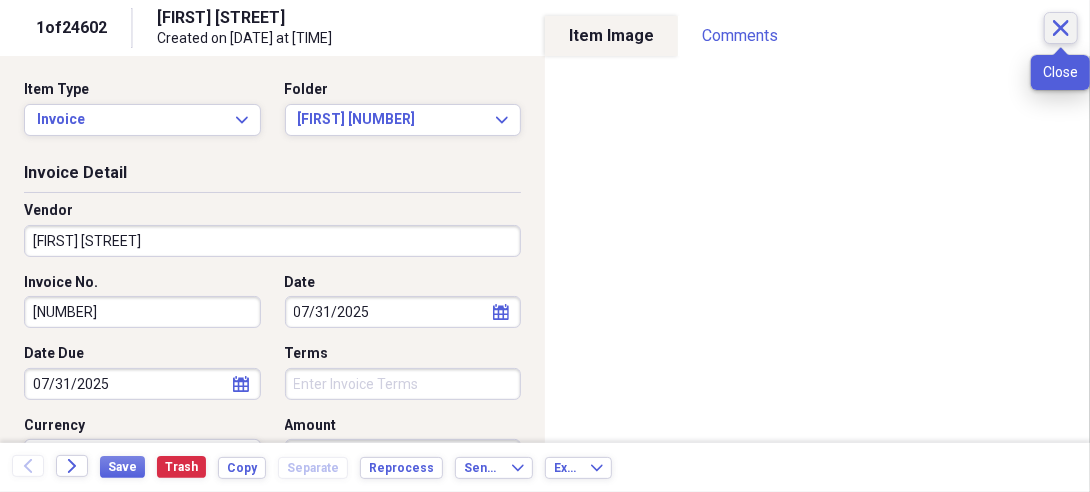 click on "Close" 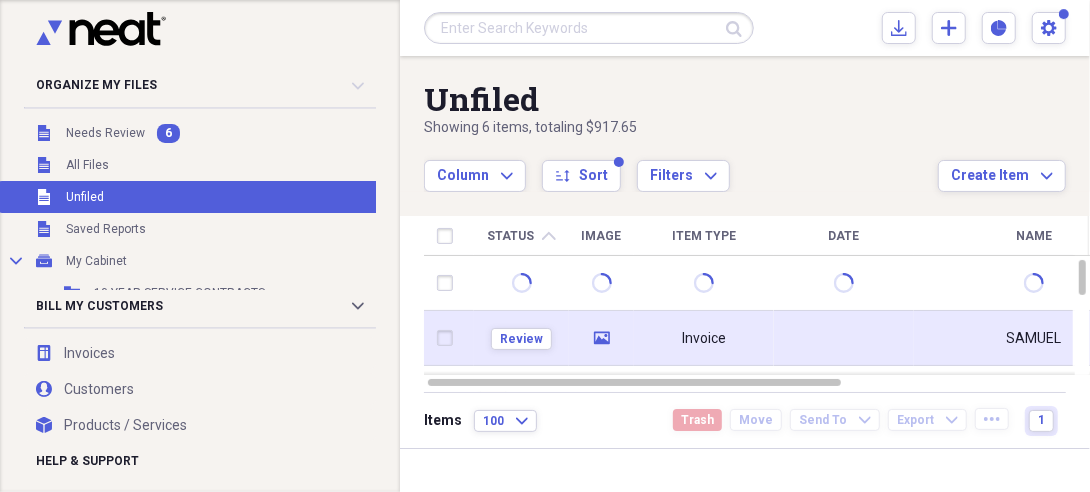 click at bounding box center (844, 338) 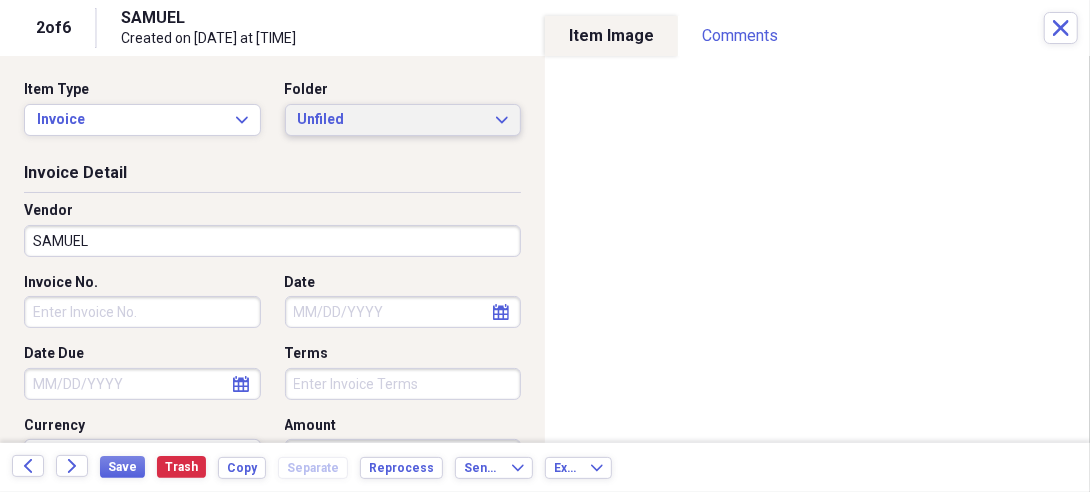 click on "Unfiled" at bounding box center [391, 120] 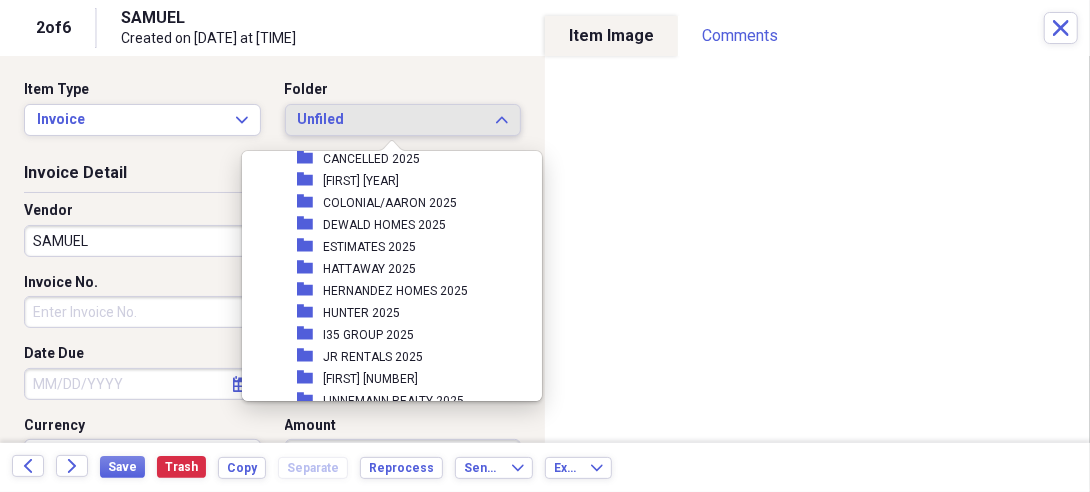 scroll, scrollTop: 842, scrollLeft: 0, axis: vertical 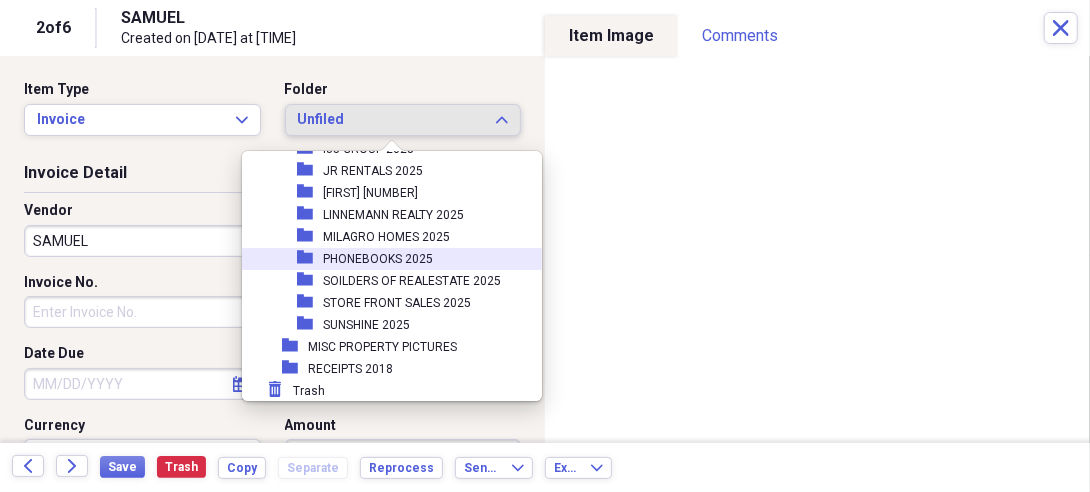 click on "folder PHONEBOOKS 2025" at bounding box center [384, 259] 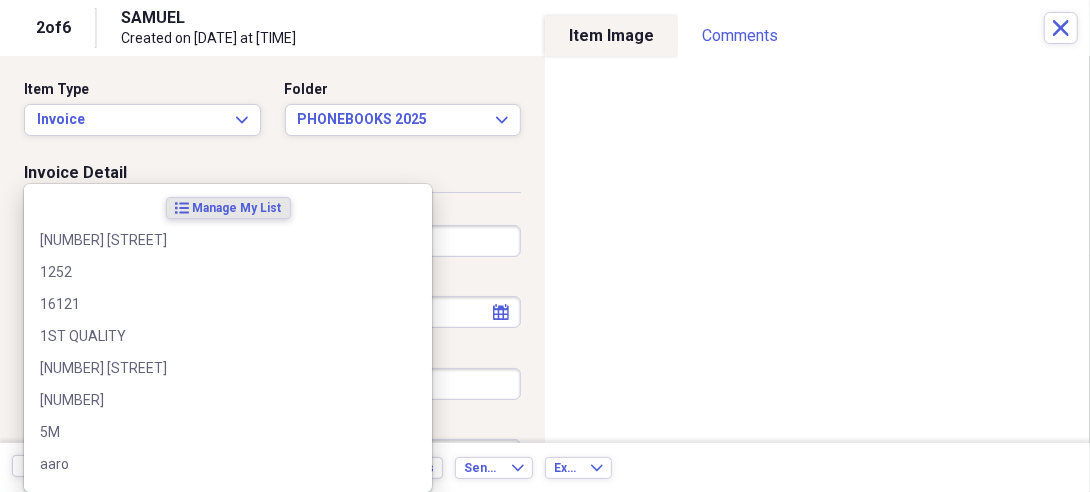 click on "Organize My Files 5 Collapse Unfiled Needs Review 5 Unfiled All Files Unfiled Unfiled Unfiled Saved Reports Collapse My Cabinet My Cabinet Add Folder Folder 10 YEAR SERVICE CONTRACTS Add Folder Folder 2016 1099'S Add Folder Folder 2016 SERVICE CONTRACTS Add Folder Folder 2017 SERVICE CONTRACTS Add Folder Folder 2018 SERVICE CONTRACTS Add Folder Folder 2019 SERVICE CONTRACTS Add Folder Folder 2020 SERVICE CONTRACTS Add Folder Folder 2021 SERVICE CONTRACTS Add Folder Folder 2022 SERVICE CONTRACTS Add Folder Folder 2023 SERVICE CONTRACTS Add Folder Folder 2024 SERVICE CONTRACTS Add Folder Folder 2025 SERVICE CONTRACTS Add Folder Folder DNF 2019 Add Folder Expand Folder INVOICES 2015 Add Folder Expand Folder INVOICES 2016 Add Folder Expand Folder INVOICES 2017 Add Folder Expand Folder INVOICES 2018 Add Folder Expand Folder INVOICES 2019 Add Folder Expand Folder INVOICES 2020 Add Folder Collapse Open Folder INVOICES 2021 Add Folder Folder AHS 2021 Add Folder Folder AMA 2021 Add Folder Folder BOB BROWN 2021 Folder" at bounding box center [545, 246] 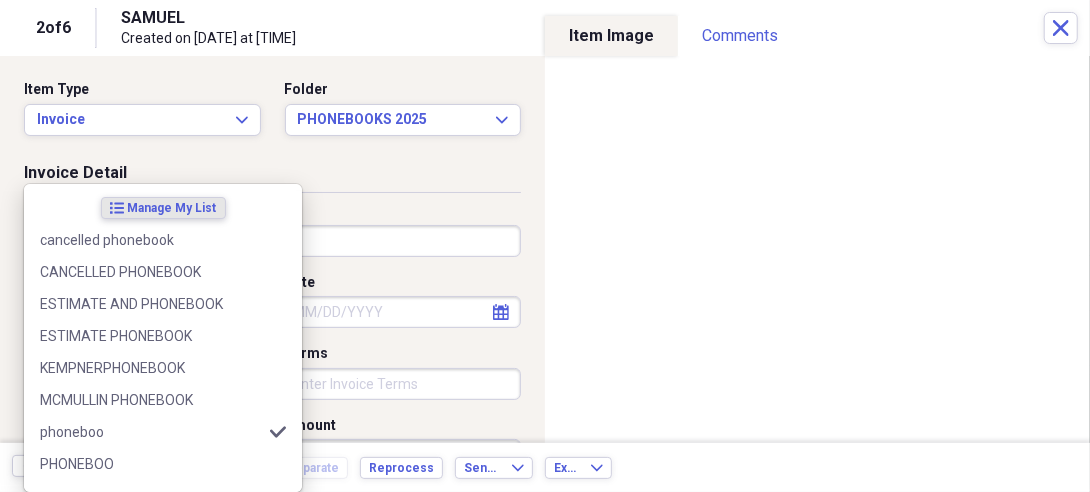 type on "phonebook" 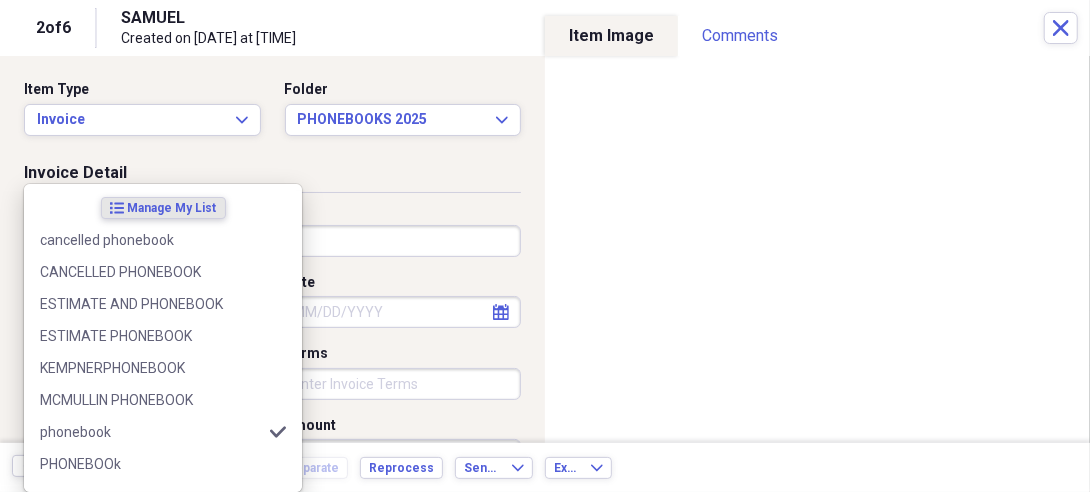type on "NONE" 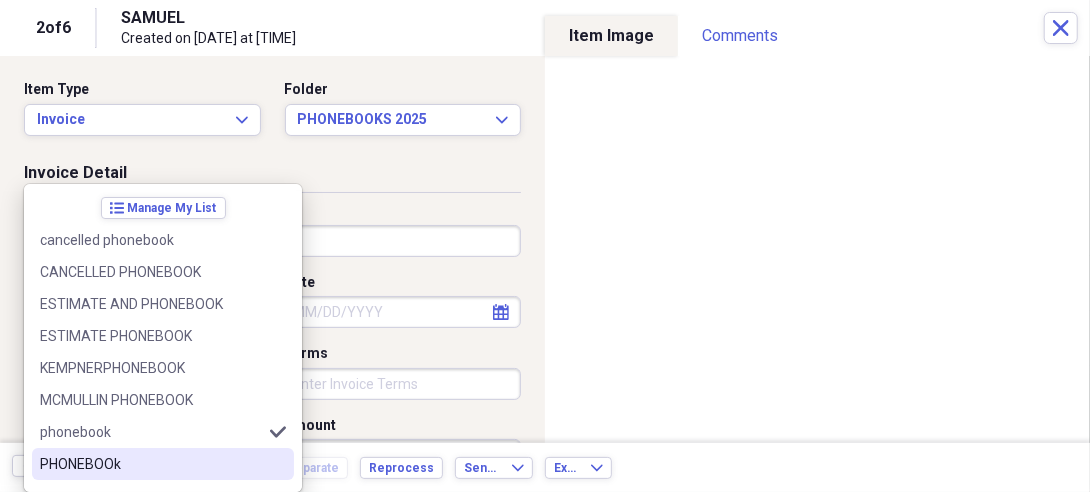 click on "PHONEBOOk" at bounding box center (151, 464) 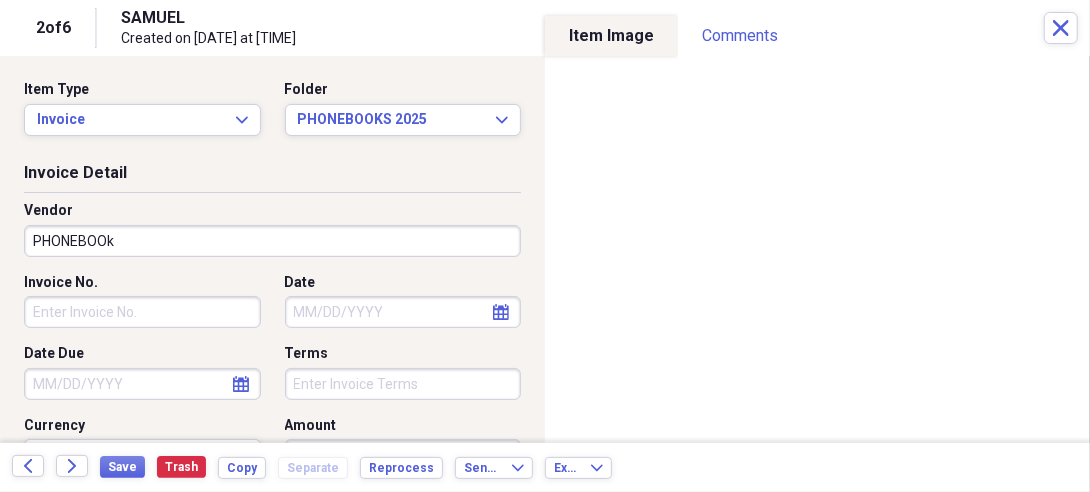 type on "none" 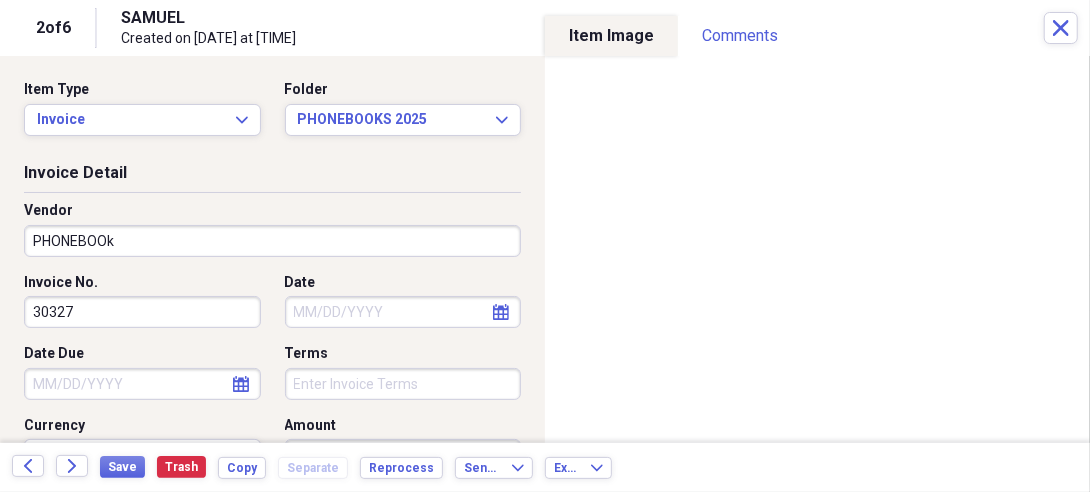 type on "30327" 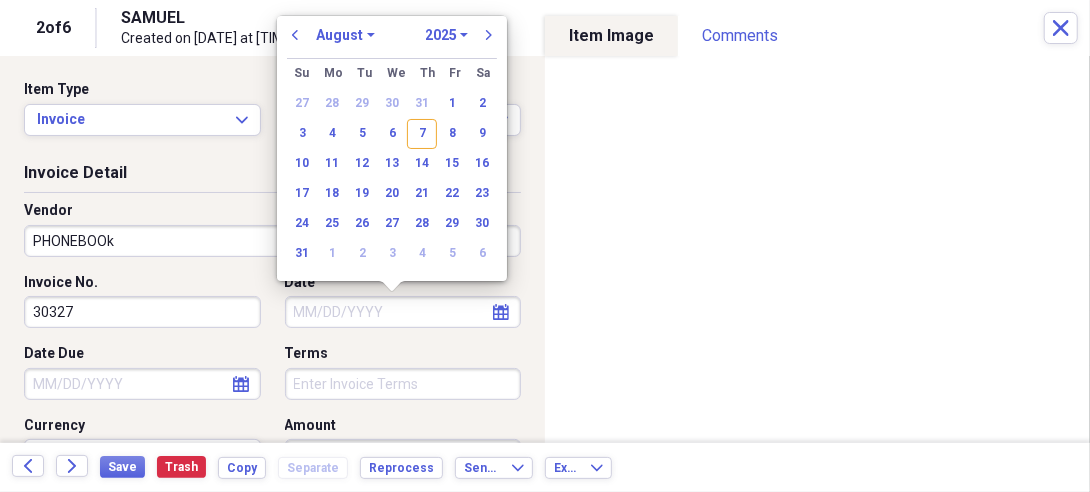 click on "Date" at bounding box center [403, 312] 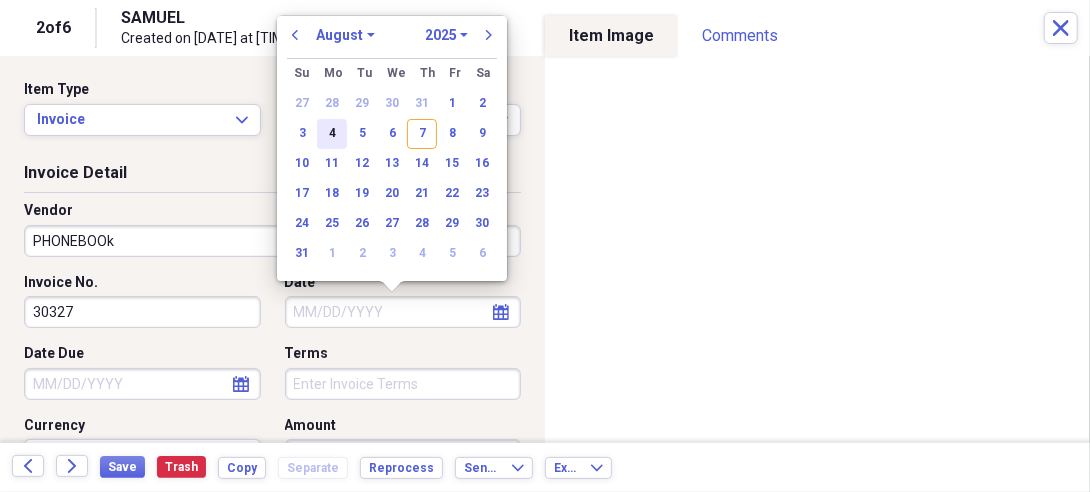 click on "4" at bounding box center (332, 134) 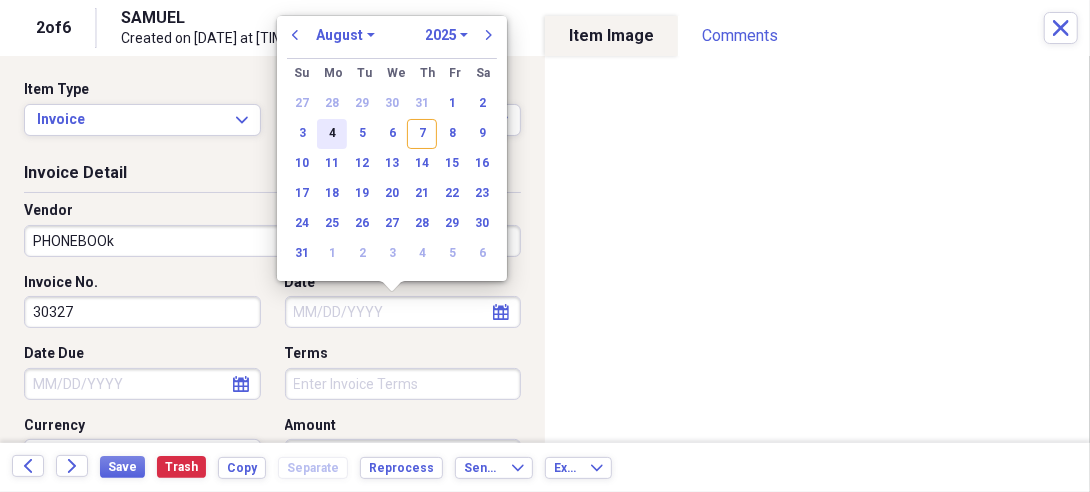 type on "08/04/2025" 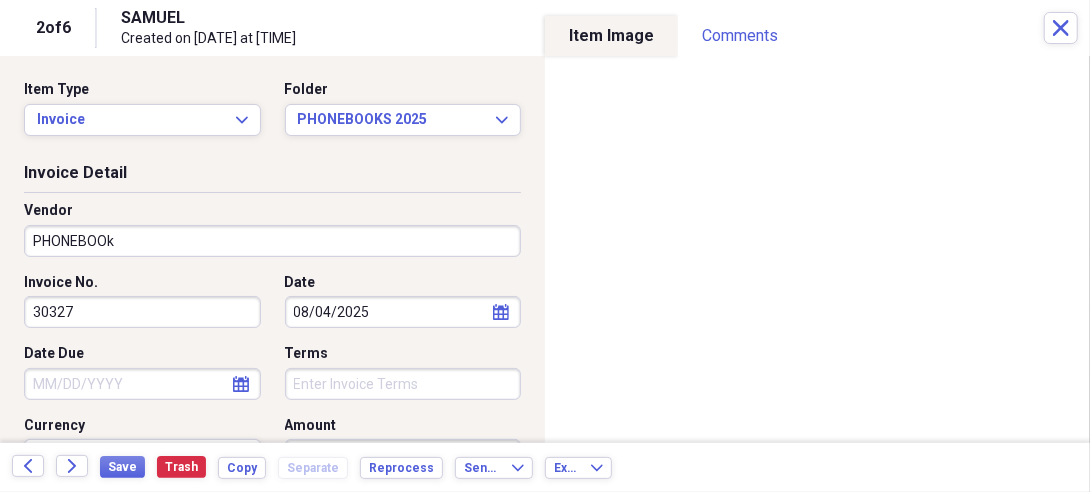 select on "7" 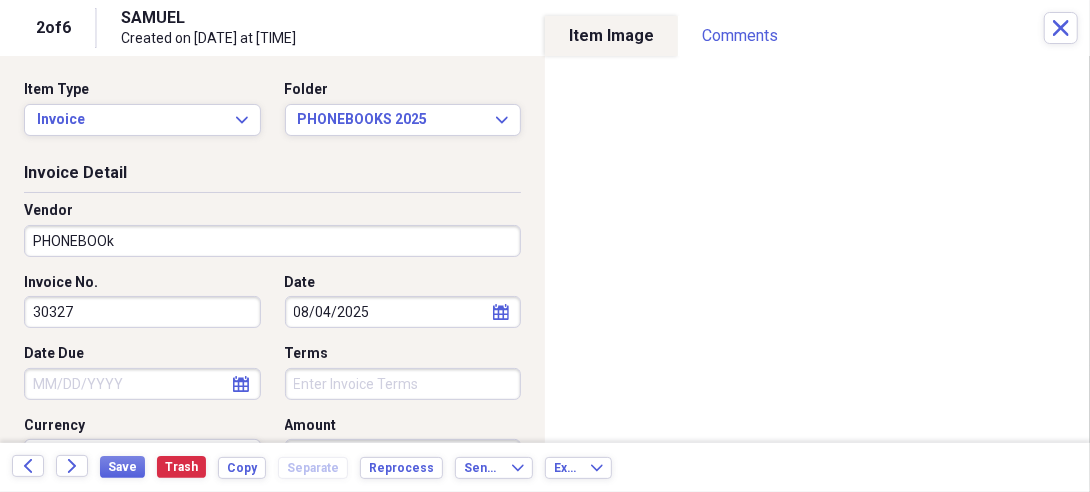 select on "2025" 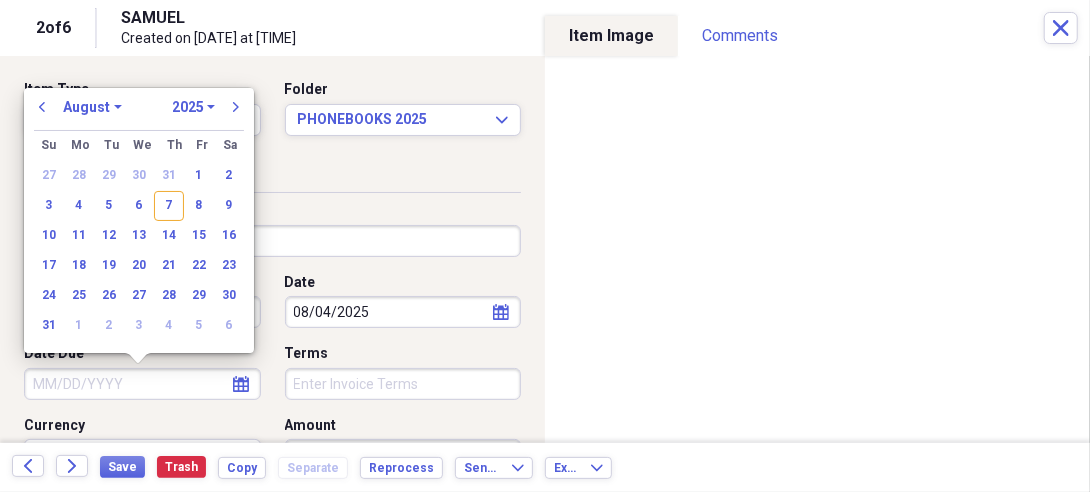 click on "Date Due" at bounding box center [142, 384] 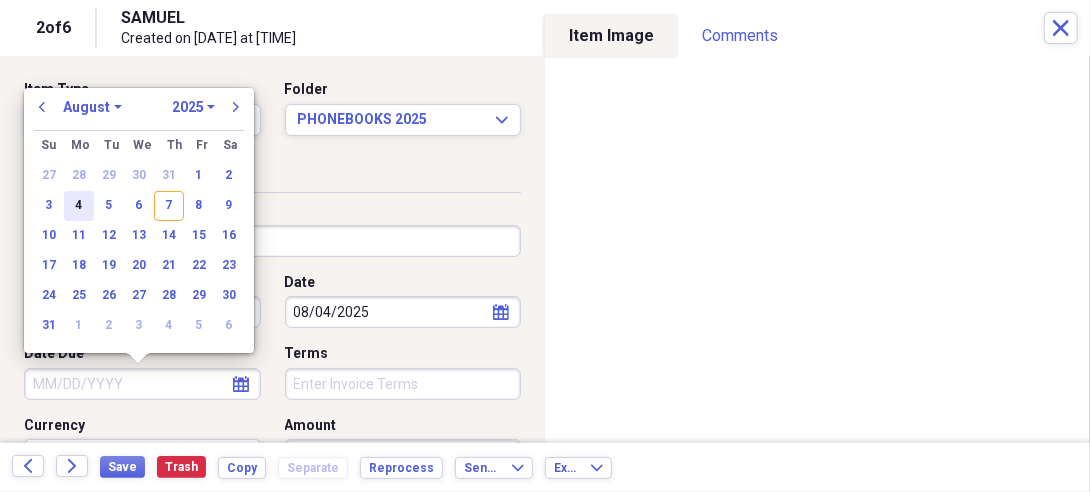 click on "4" at bounding box center [79, 206] 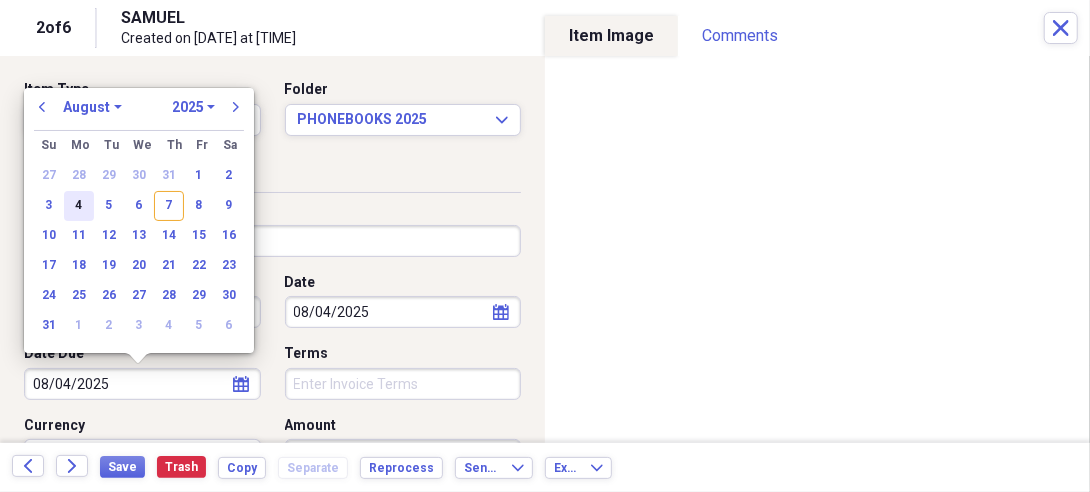 type on "08/04/2025" 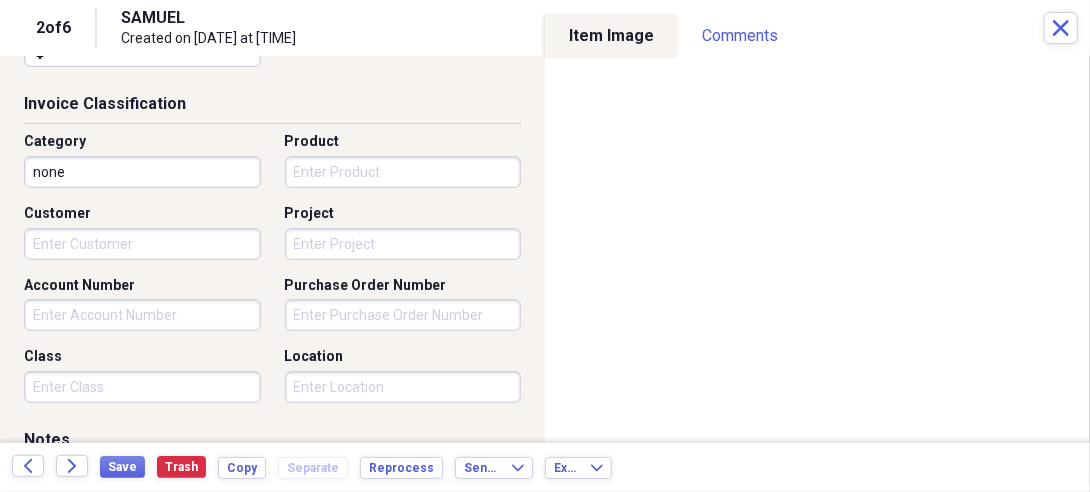 scroll, scrollTop: 484, scrollLeft: 0, axis: vertical 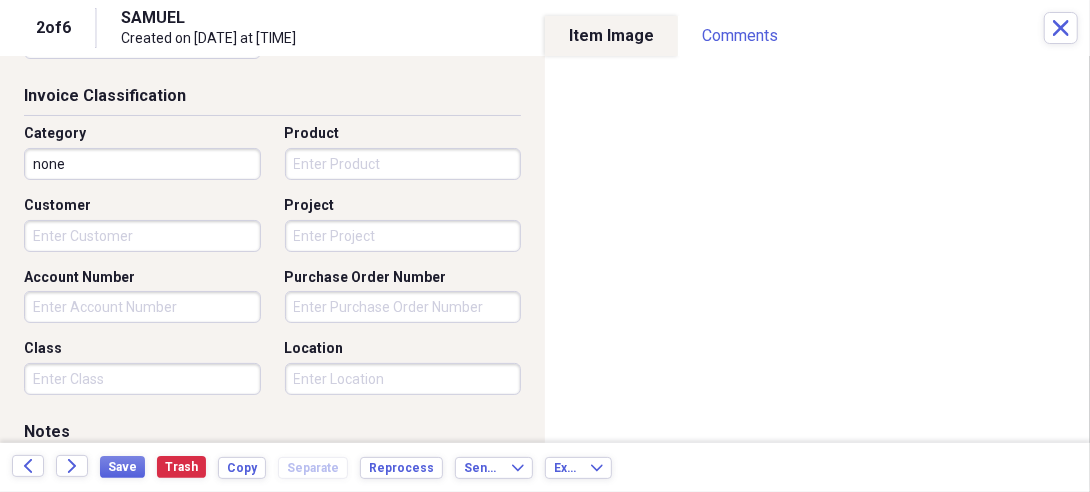 click on "Organize My Files 5 Collapse Unfiled Needs Review 5 Unfiled All Files Unfiled Unfiled Unfiled Saved Reports Collapse My Cabinet My Cabinet Add Folder Folder 10 YEAR SERVICE CONTRACTS Add Folder Folder 2016 1099'S Add Folder Folder 2016 SERVICE CONTRACTS Add Folder Folder 2017 SERVICE CONTRACTS Add Folder Folder 2018 SERVICE CONTRACTS Add Folder Folder 2019 SERVICE CONTRACTS Add Folder Folder 2020 SERVICE CONTRACTS Add Folder Folder 2021 SERVICE CONTRACTS Add Folder Folder 2022 SERVICE CONTRACTS Add Folder Folder 2023 SERVICE CONTRACTS Add Folder Folder 2024 SERVICE CONTRACTS Add Folder Folder 2025 SERVICE CONTRACTS Add Folder Folder DNF 2019 Add Folder Expand Folder INVOICES 2015 Add Folder Expand Folder INVOICES 2016 Add Folder Expand Folder INVOICES 2017 Add Folder Expand Folder INVOICES 2018 Add Folder Expand Folder INVOICES 2019 Add Folder Expand Folder INVOICES 2020 Add Folder Collapse Open Folder INVOICES 2021 Add Folder Folder AHS 2021 Add Folder Folder AMA 2021 Add Folder Folder BOB BROWN 2021 Folder" at bounding box center [545, 246] 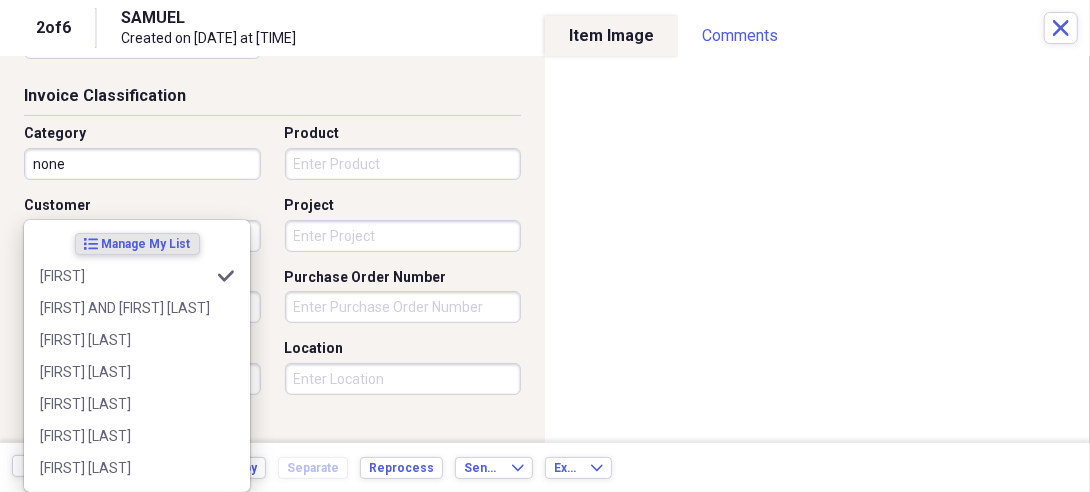 type on "[FIRST]" 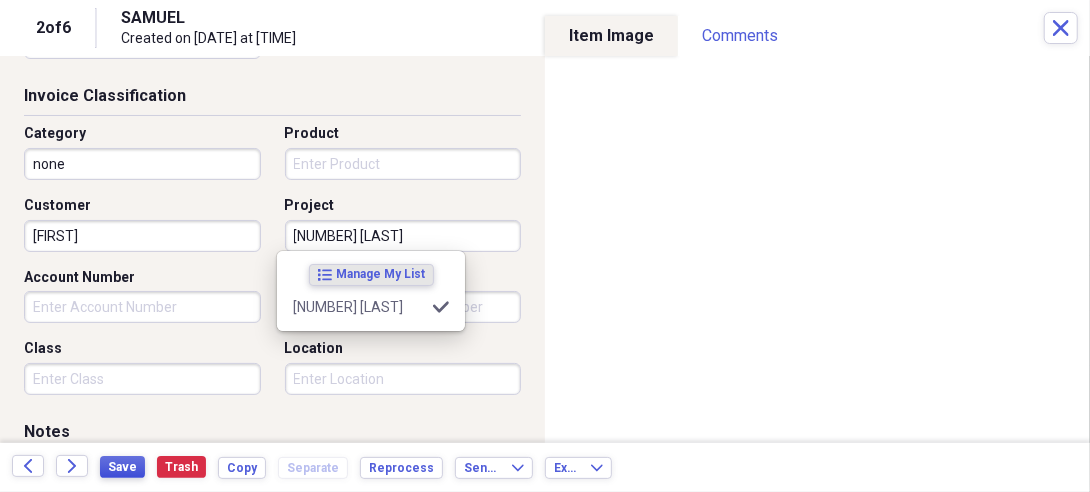 type on "[NUMBER] [LAST]" 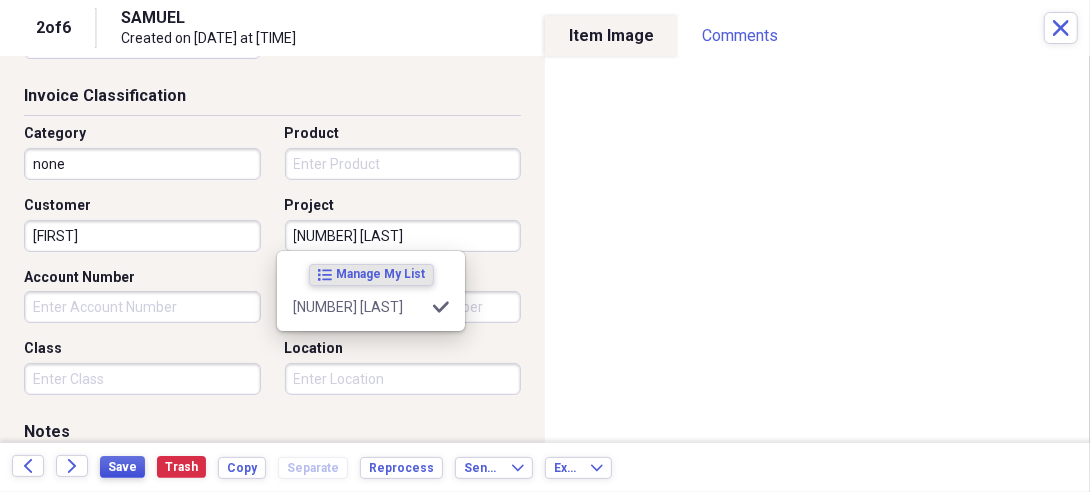 click on "Save" at bounding box center [122, 467] 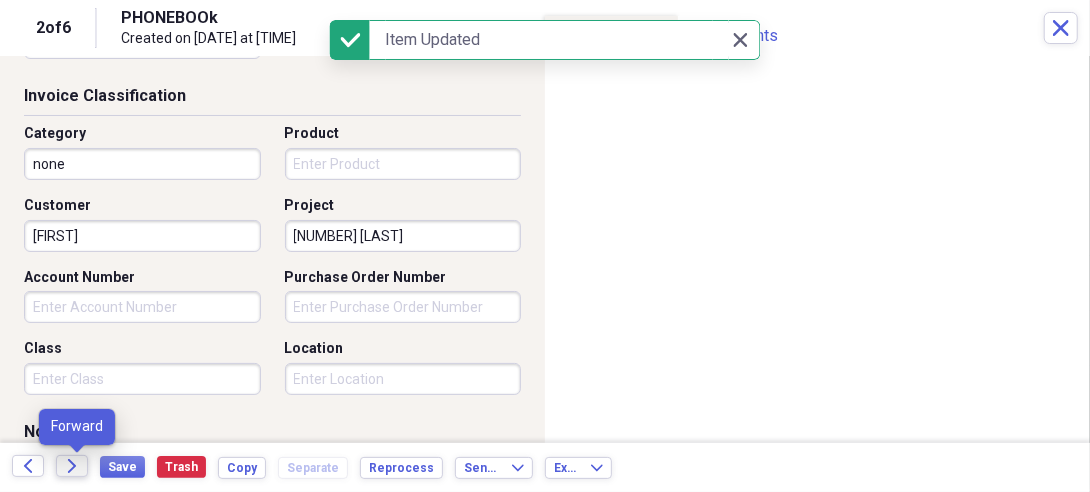 click on "Forward" 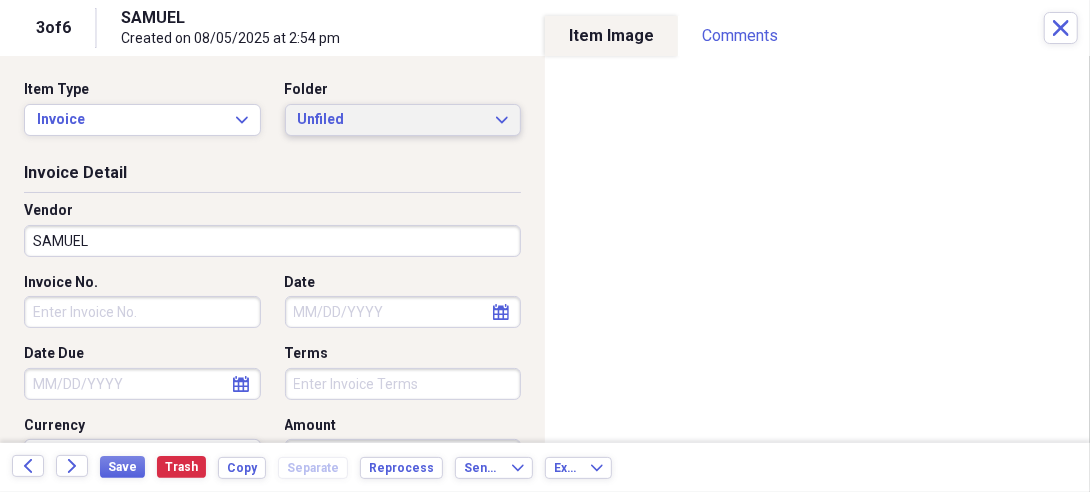 click on "Unfiled" at bounding box center [391, 120] 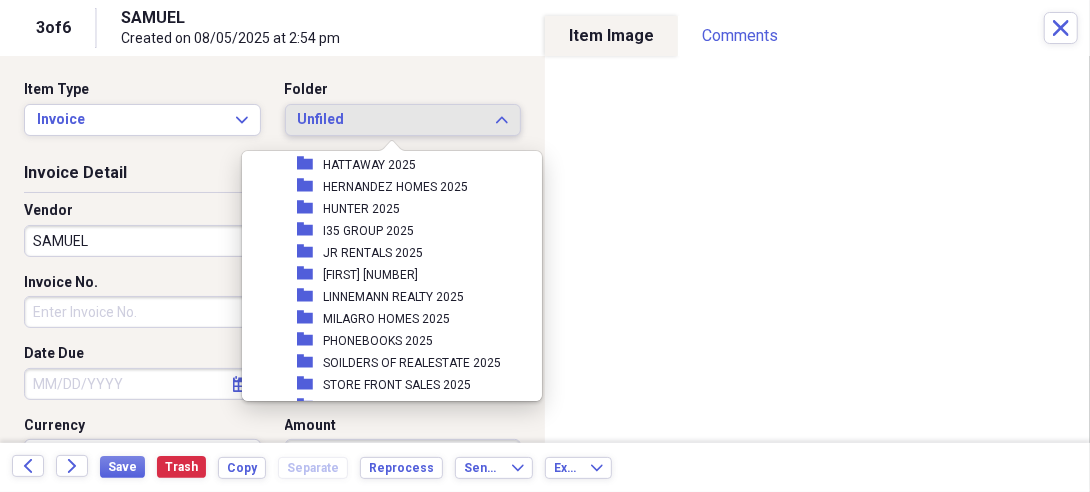 scroll, scrollTop: 842, scrollLeft: 0, axis: vertical 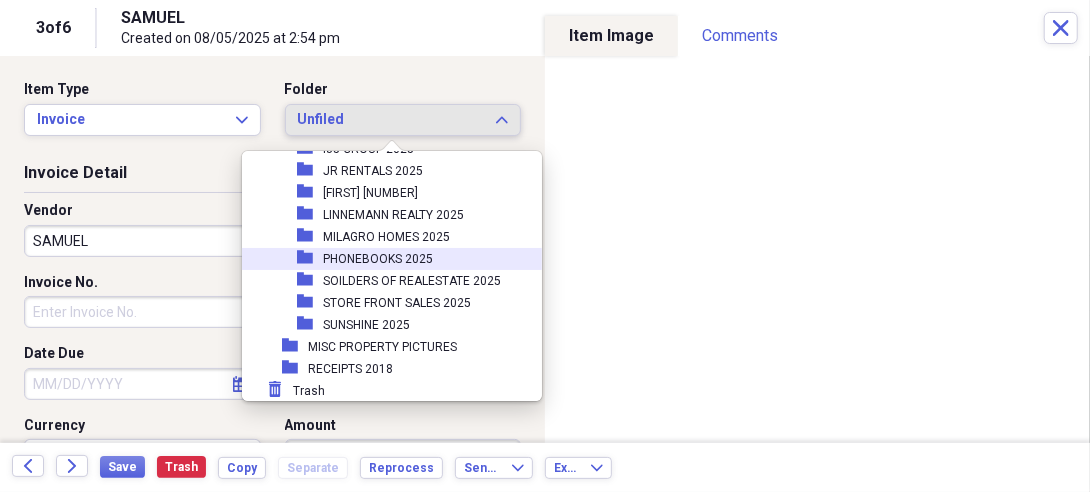 click on "PHONEBOOKS 2025" at bounding box center (378, 259) 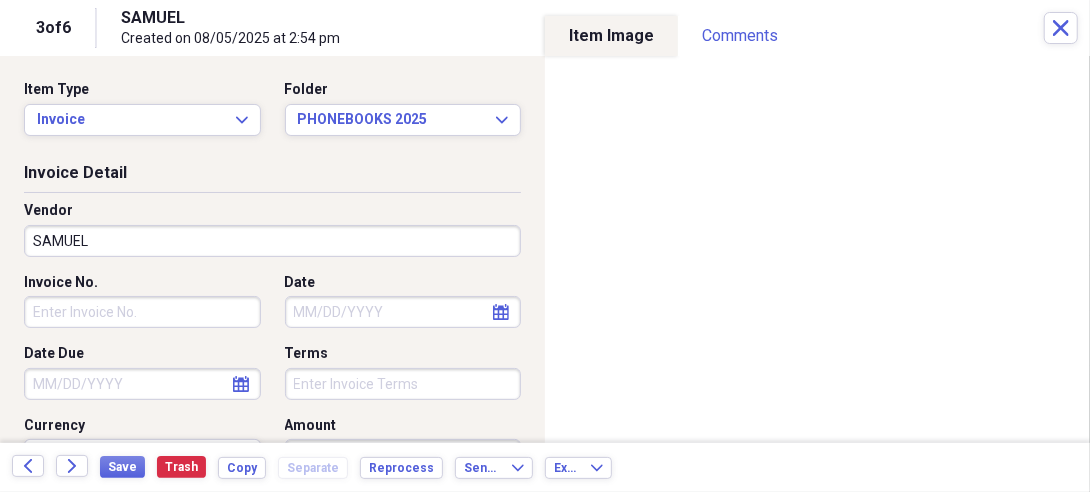 click on "Organize My Files 4 Collapse Unfiled Needs Review 4 Unfiled All Files Unfiled Unfiled Unfiled Saved Reports Collapse My Cabinet My Cabinet Add Folder Folder 10 YEAR SERVICE CONTRACTS Add Folder Folder 2016 1099'S Add Folder Folder 2016 SERVICE CONTRACTS Add Folder Folder 2017 SERVICE CONTRACTS Add Folder Folder 2018 SERVICE CONTRACTS Add Folder Folder 2019 SERVICE CONTRACTS Add Folder Folder 2020 SERVICE CONTRACTS Add Folder Folder 2021 SERVICE CONTRACTS Add Folder Folder 2022 SERVICE CONTRACTS Add Folder Folder 2023 SERVICE CONTRACTS Add Folder Folder 2024 SERVICE CONTRACTS Add Folder Folder 2025 SERVICE CONTRACTS Add Folder Folder DNF 2019 Add Folder Expand Folder INVOICES 2015 Add Folder Expand Folder INVOICES 2016 Add Folder Expand Folder INVOICES 2017 Add Folder Expand Folder INVOICES 2018 Add Folder Expand Folder INVOICES 2019 Add Folder Expand Folder INVOICES 2020 Add Folder Collapse Open Folder INVOICES 2021 Add Folder Folder AHS 2021 Add Folder Folder AMA 2021 Add Folder Folder BOB BROWN 2021 Folder" at bounding box center (545, 246) 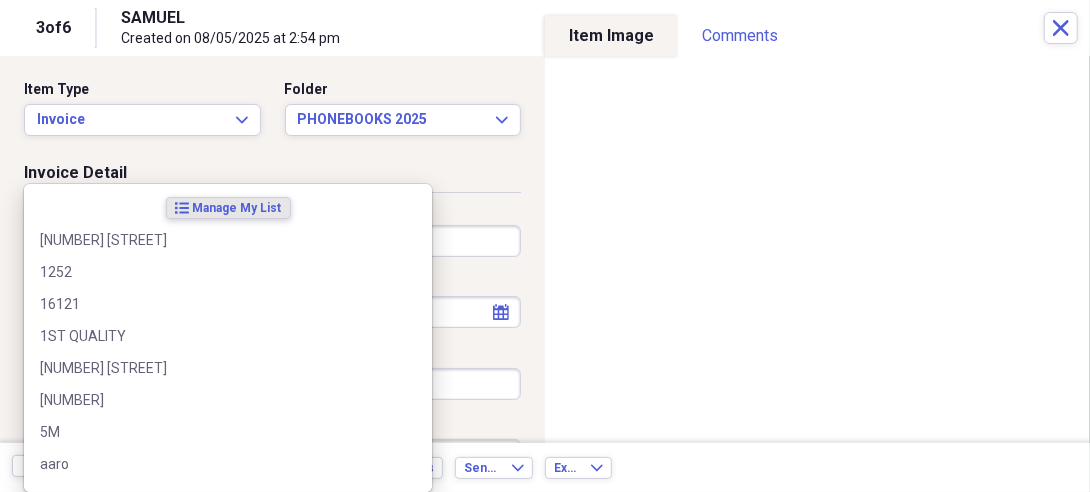 type on "5" 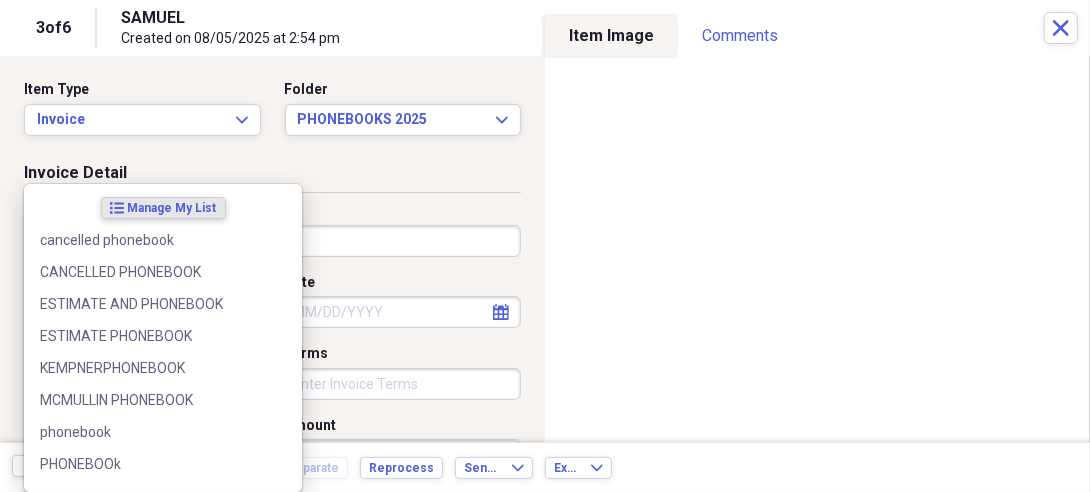 type on "PHONEBOOK" 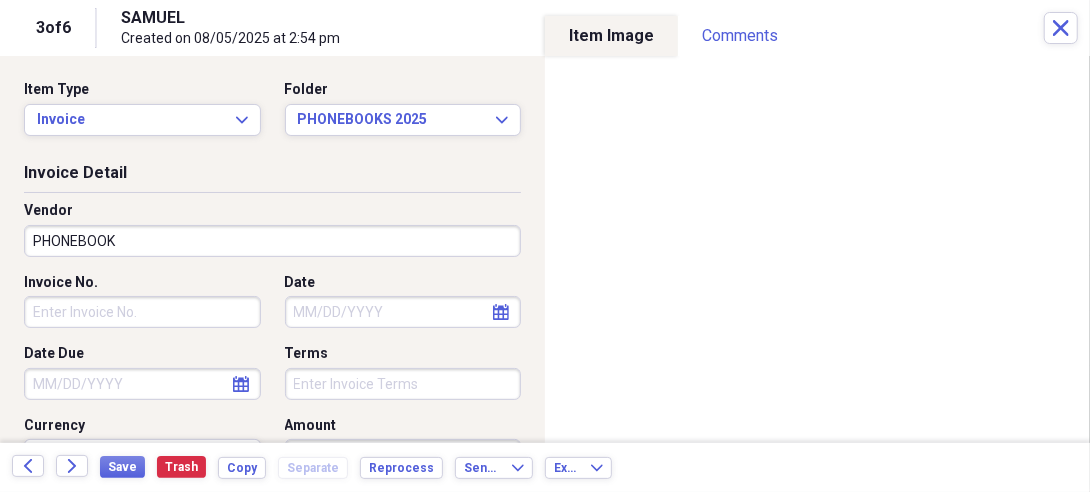 type on "NONE" 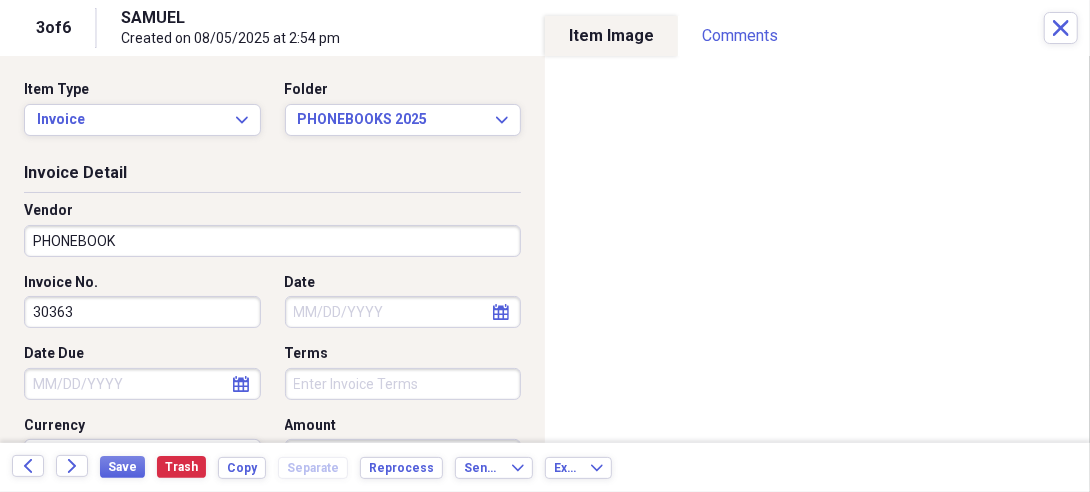 type on "30363" 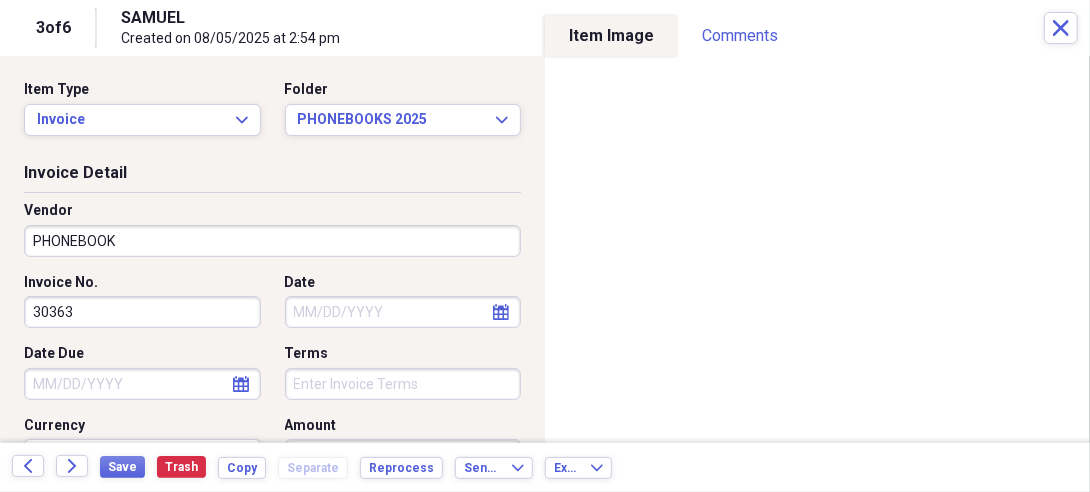 select on "7" 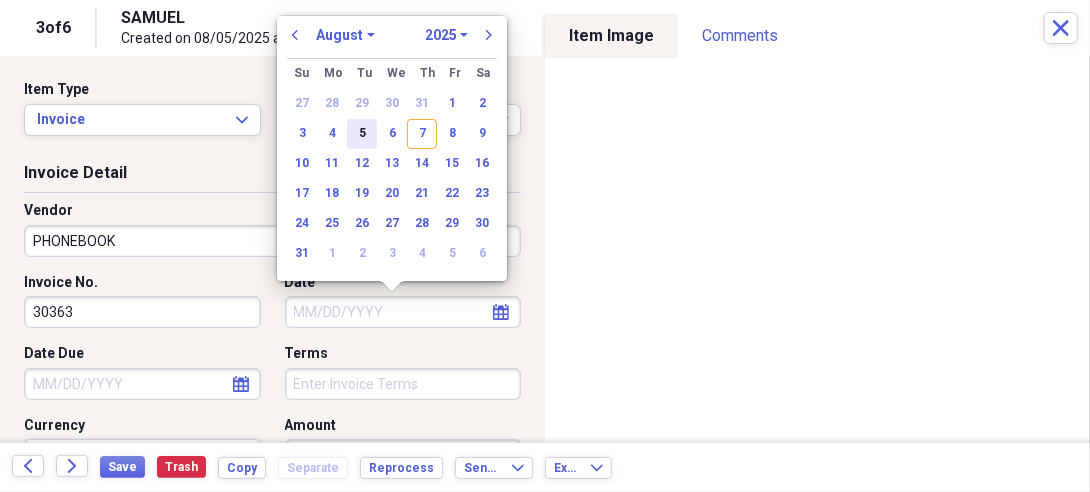 click on "5" at bounding box center [362, 134] 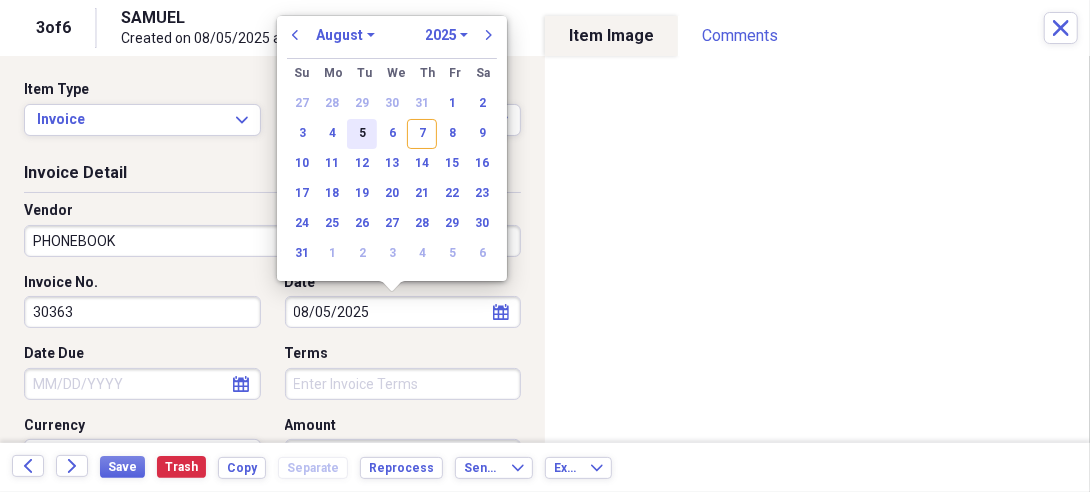 type on "08/05/2025" 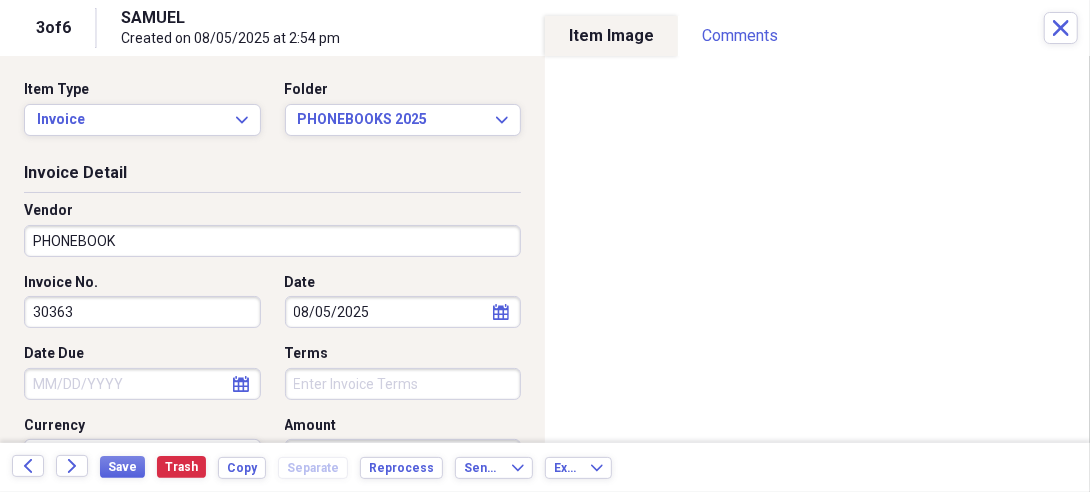 select on "7" 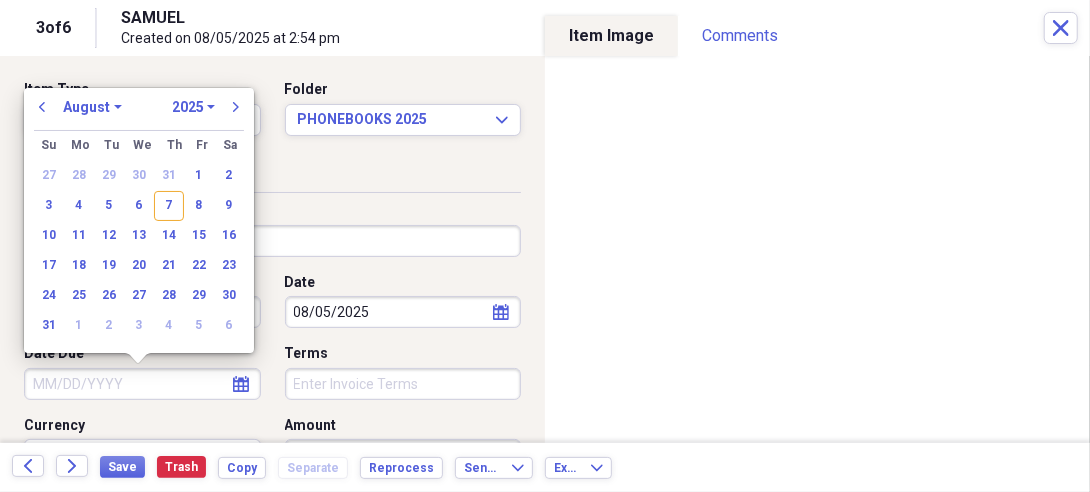 click on "Date Due" at bounding box center (142, 384) 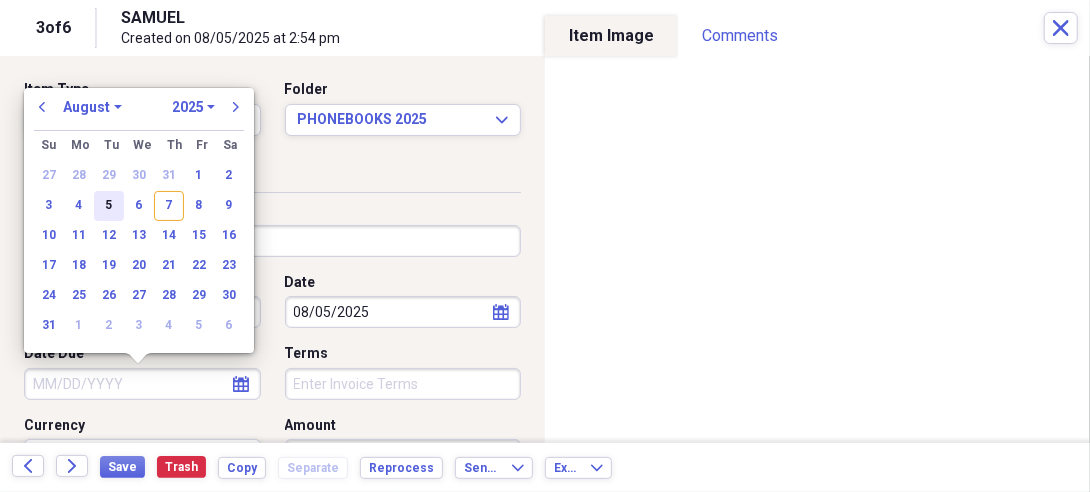 click on "5" at bounding box center [109, 206] 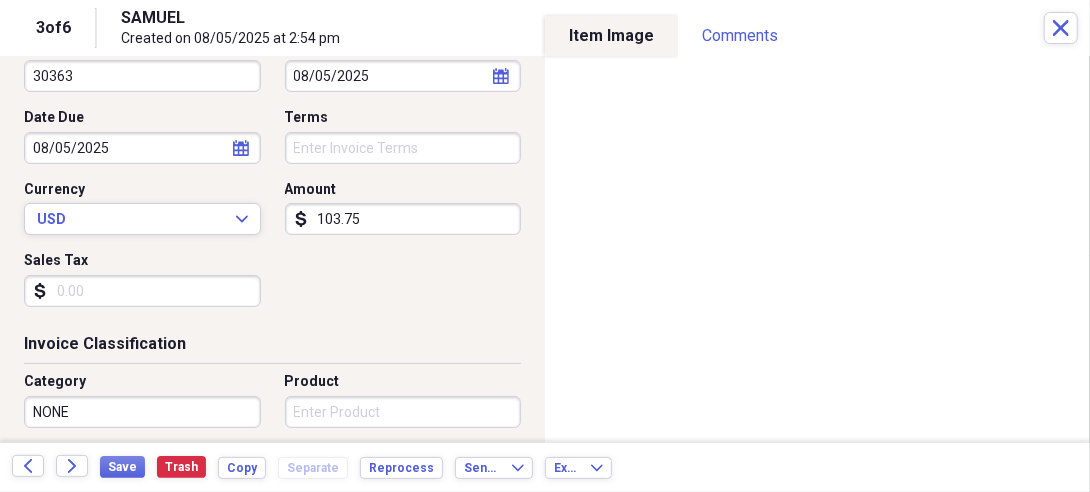 scroll, scrollTop: 237, scrollLeft: 0, axis: vertical 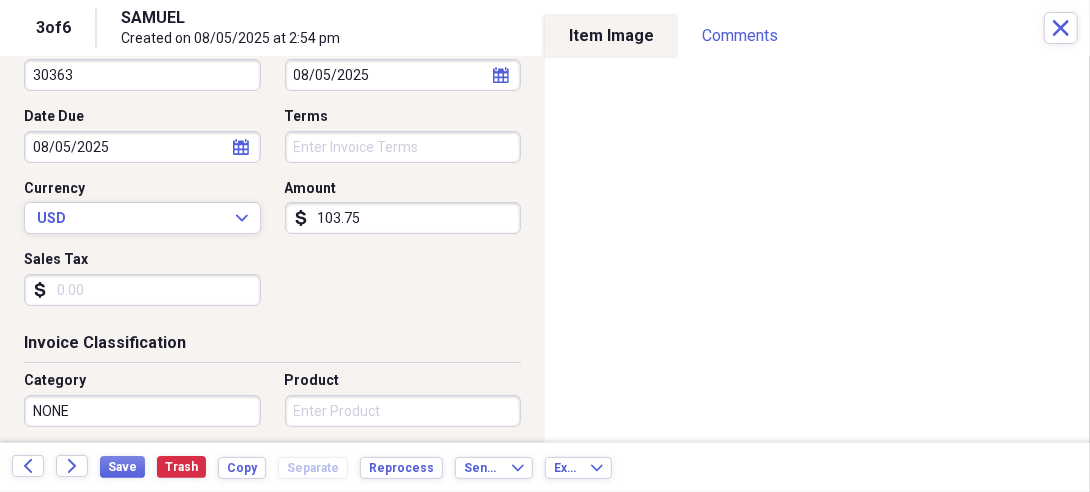 click on "103.75" at bounding box center (403, 218) 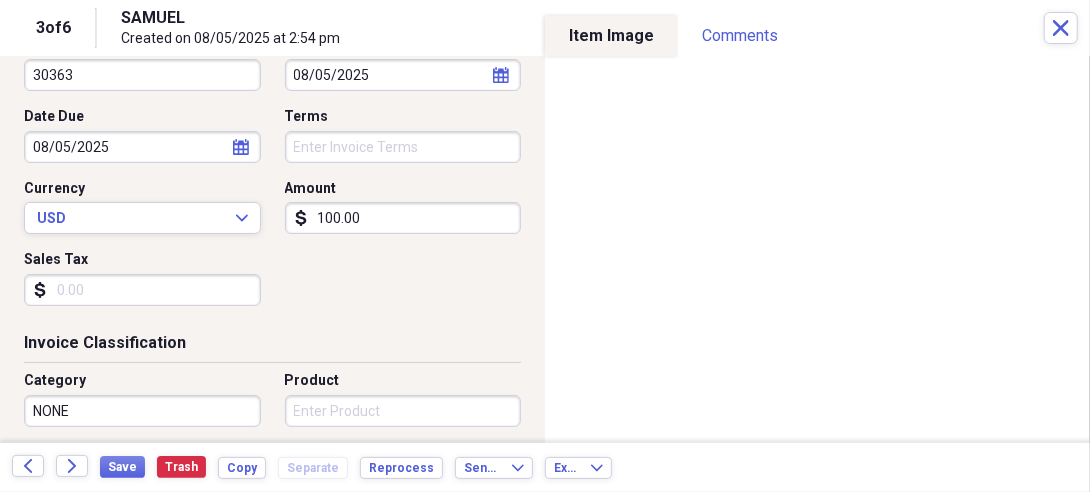 type on "100.00" 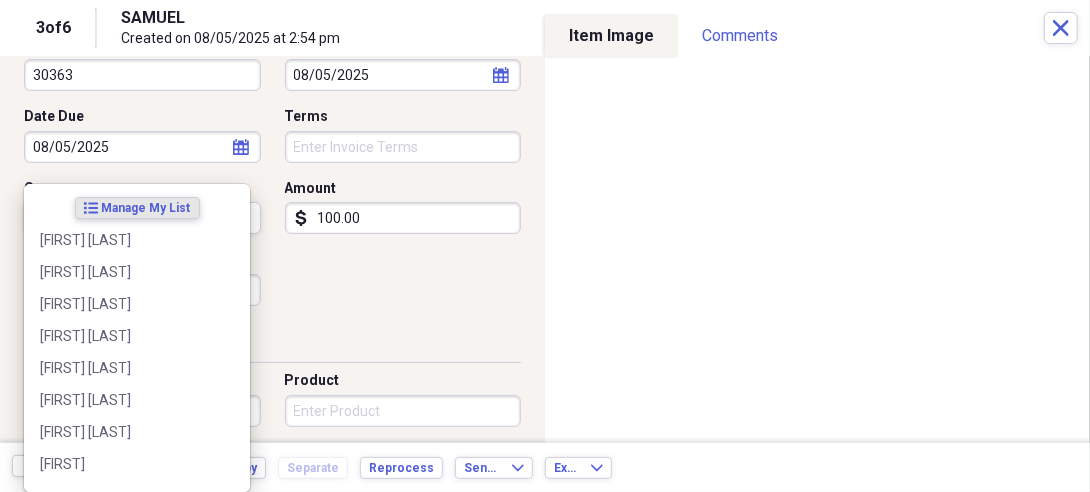 scroll, scrollTop: 469, scrollLeft: 0, axis: vertical 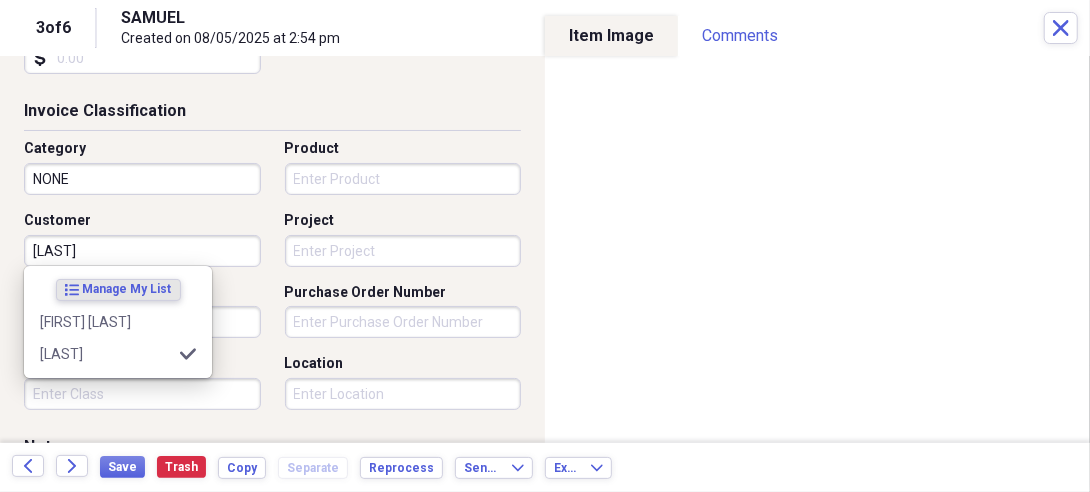 type on "[LAST]" 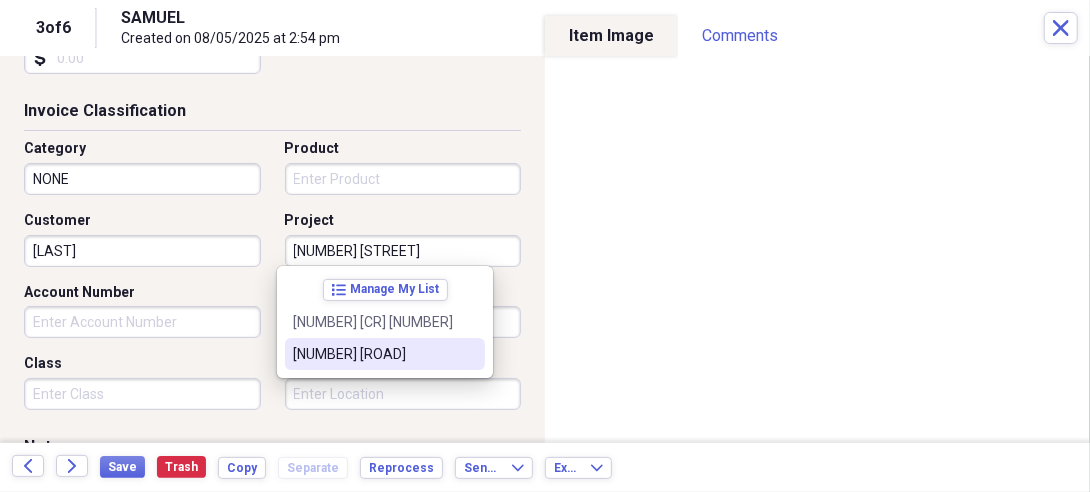 click on "[NUMBER] [ROAD]" at bounding box center [373, 354] 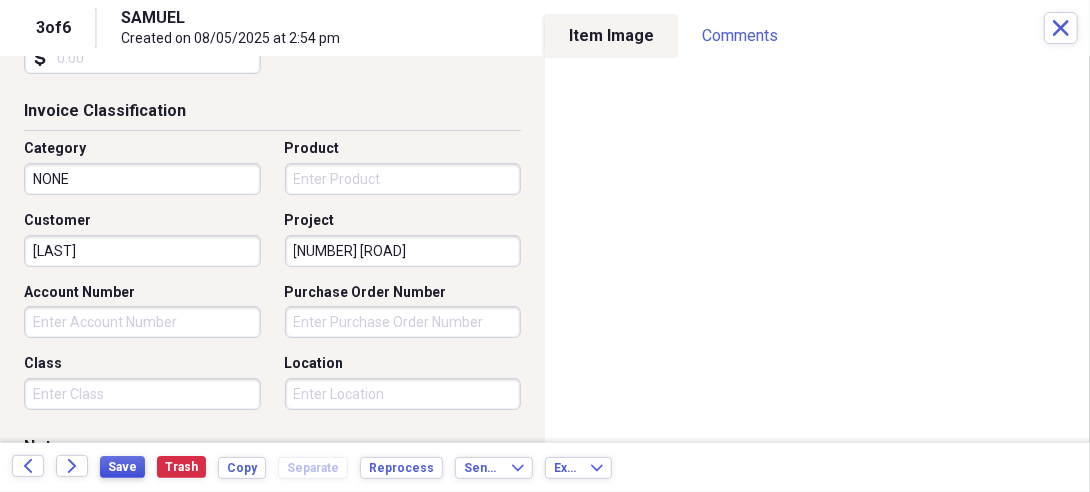 click on "Save" at bounding box center (122, 467) 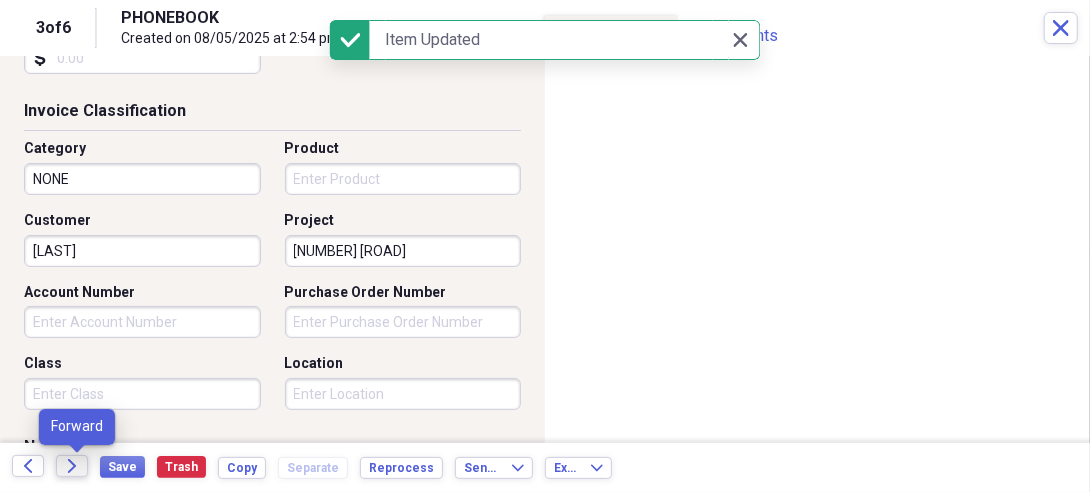 click on "Forward" 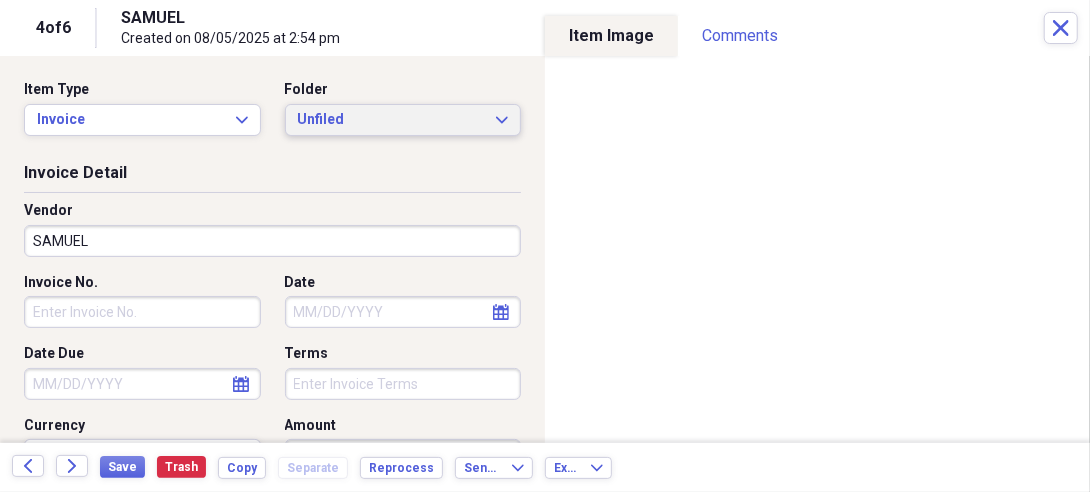click on "Unfiled" at bounding box center [391, 120] 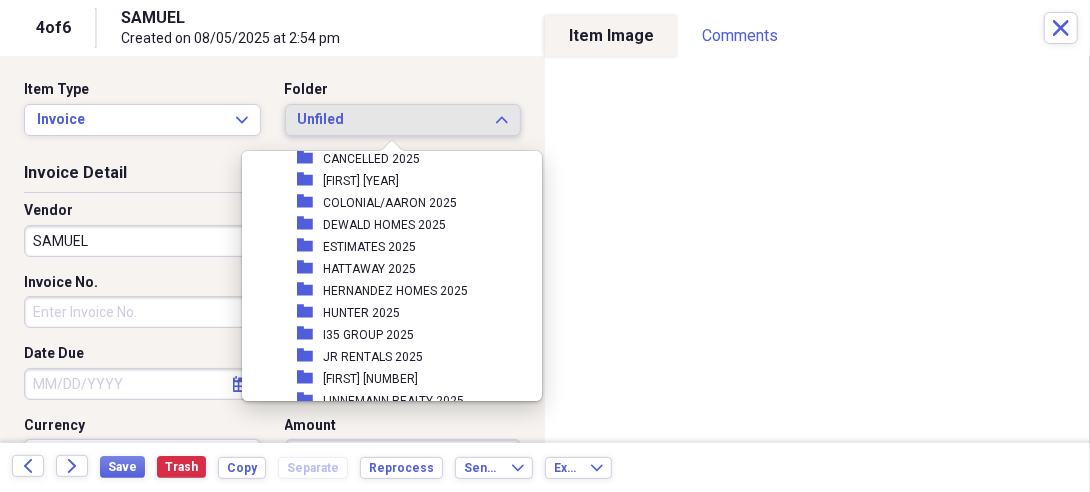 scroll, scrollTop: 842, scrollLeft: 0, axis: vertical 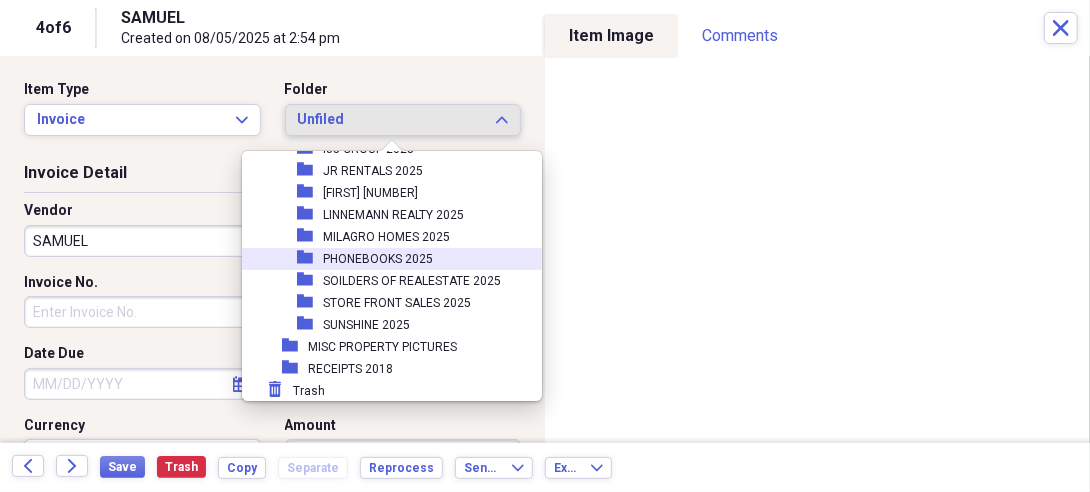 click on "PHONEBOOKS 2025" at bounding box center (378, 259) 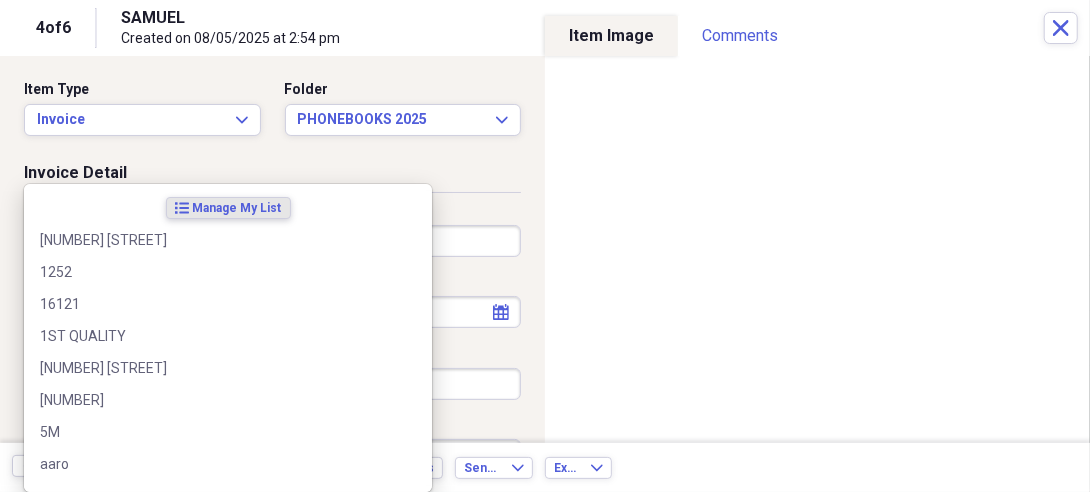 click on "Organize My Files 3 Collapse Unfiled Needs Review 3 Unfiled All Files Unfiled Unfiled Unfiled Saved Reports Collapse My Cabinet My Cabinet Add Folder Folder 10 YEAR SERVICE CONTRACTS Add Folder Folder 2016 1099'S Add Folder Folder 2016 SERVICE CONTRACTS Add Folder Folder 2017 SERVICE CONTRACTS Add Folder Folder 2018 SERVICE CONTRACTS Add Folder Folder 2019 SERVICE CONTRACTS Add Folder Folder 2020 SERVICE CONTRACTS Add Folder Folder 2021 SERVICE CONTRACTS Add Folder Folder 2022 SERVICE CONTRACTS Add Folder Folder 2023 SERVICE CONTRACTS Add Folder Folder 2024 SERVICE CONTRACTS Add Folder Folder 2025 SERVICE CONTRACTS Add Folder Folder DNF 2019 Add Folder Expand Folder INVOICES 2015 Add Folder Expand Folder INVOICES 2016 Add Folder Expand Folder INVOICES 2017 Add Folder Expand Folder INVOICES 2018 Add Folder Expand Folder INVOICES 2019 Add Folder Expand Folder INVOICES 2020 Add Folder Collapse Open Folder INVOICES 2021 Add Folder Folder AHS 2021 Add Folder Folder AMA 2021 Add Folder Folder BOB [LAST] 2021 Folder" at bounding box center [545, 246] 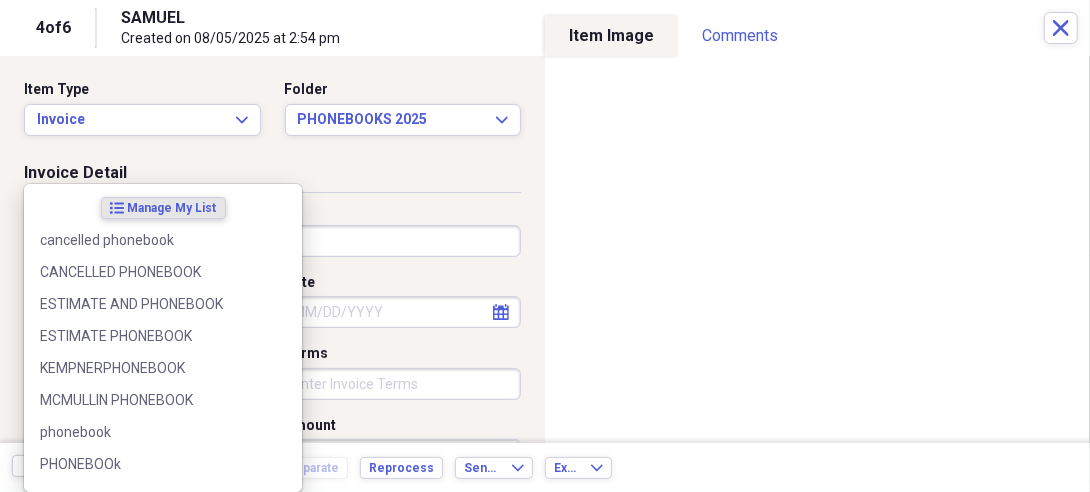 type on "PHONEBOOK" 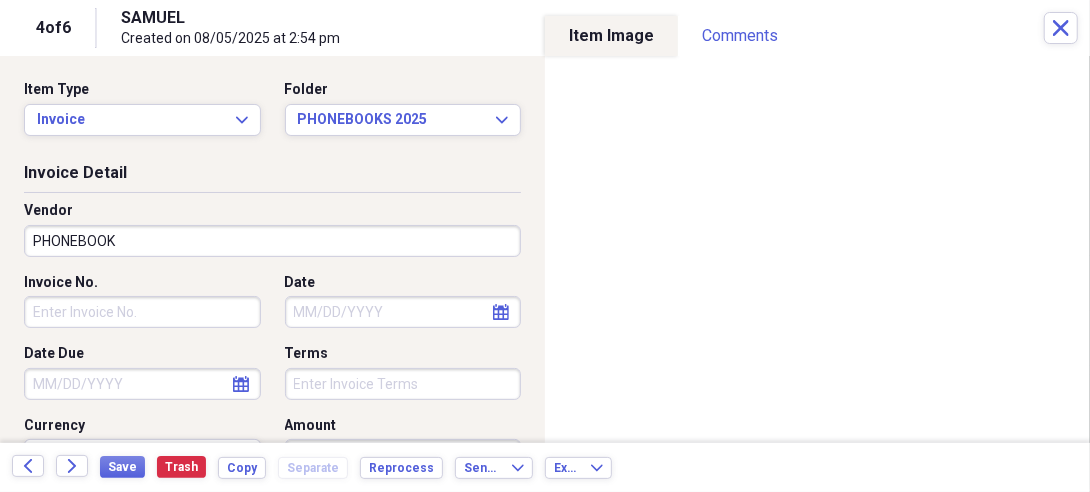 type on "NONE" 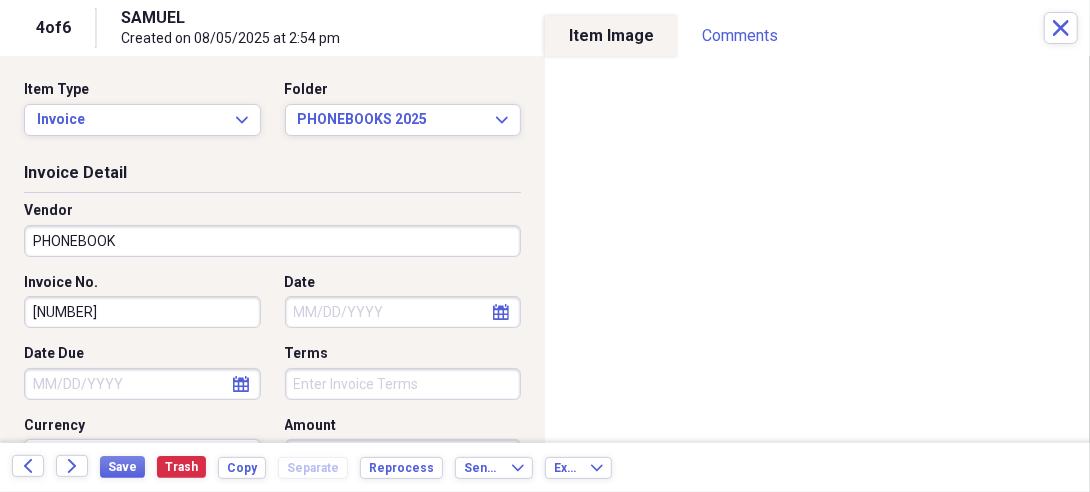 type on "[NUMBER]" 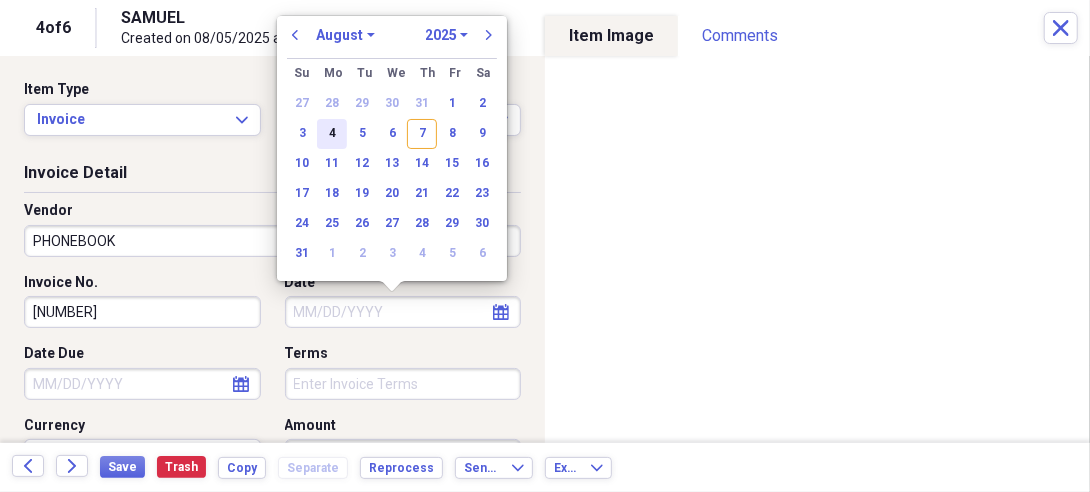 click on "4" at bounding box center (332, 134) 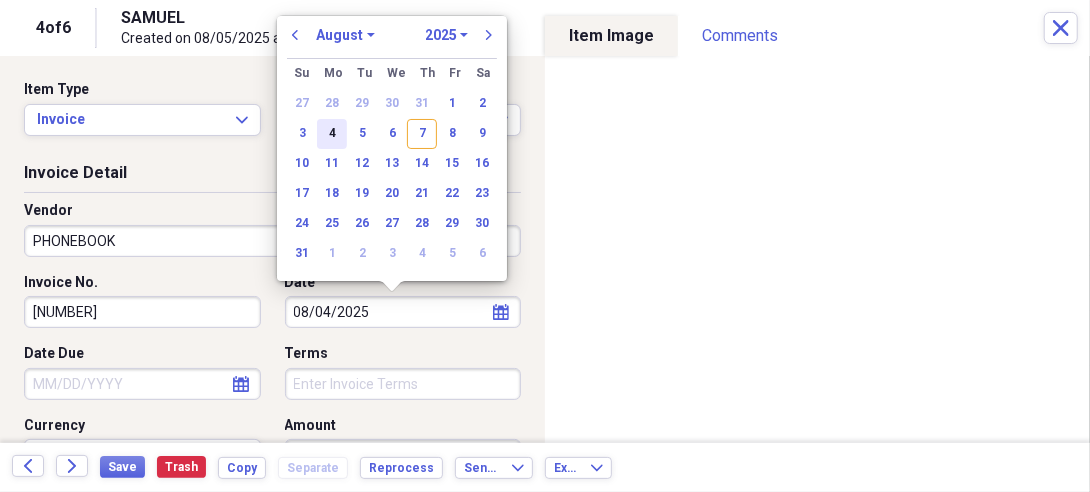 type on "08/04/2025" 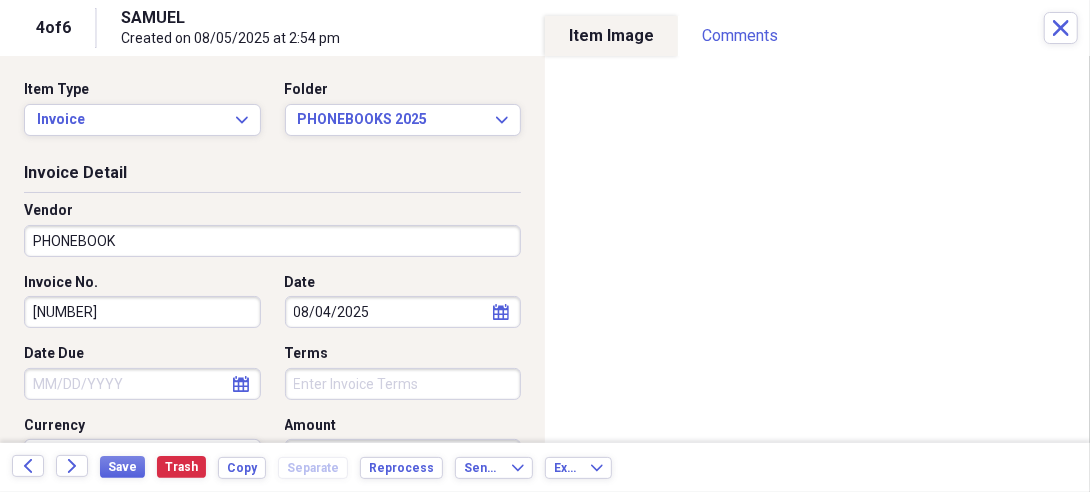 select on "7" 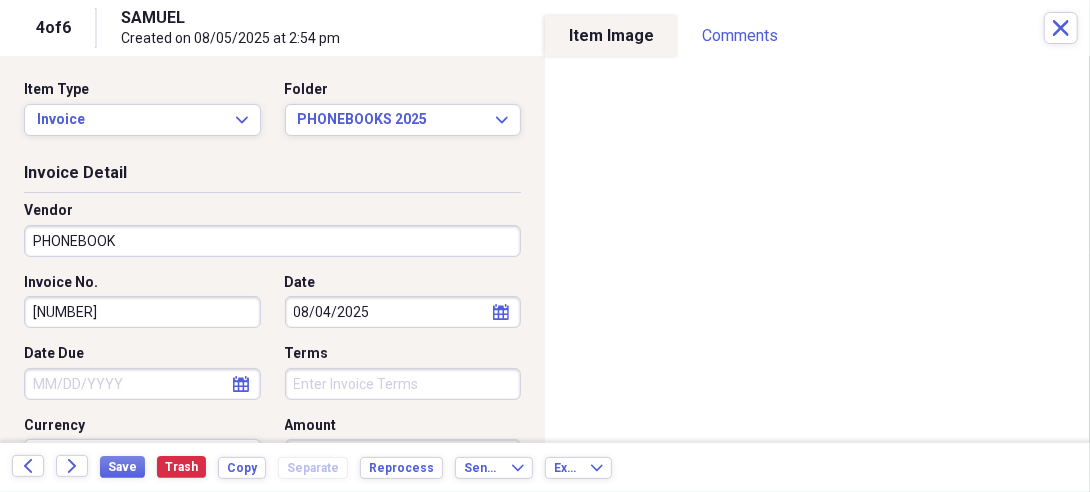 select on "2025" 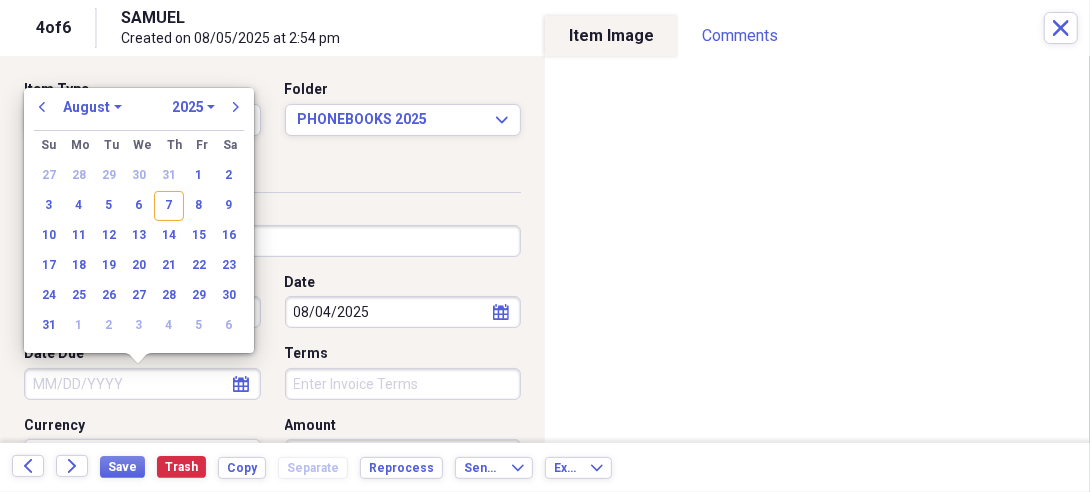 click on "Date Due" at bounding box center (142, 384) 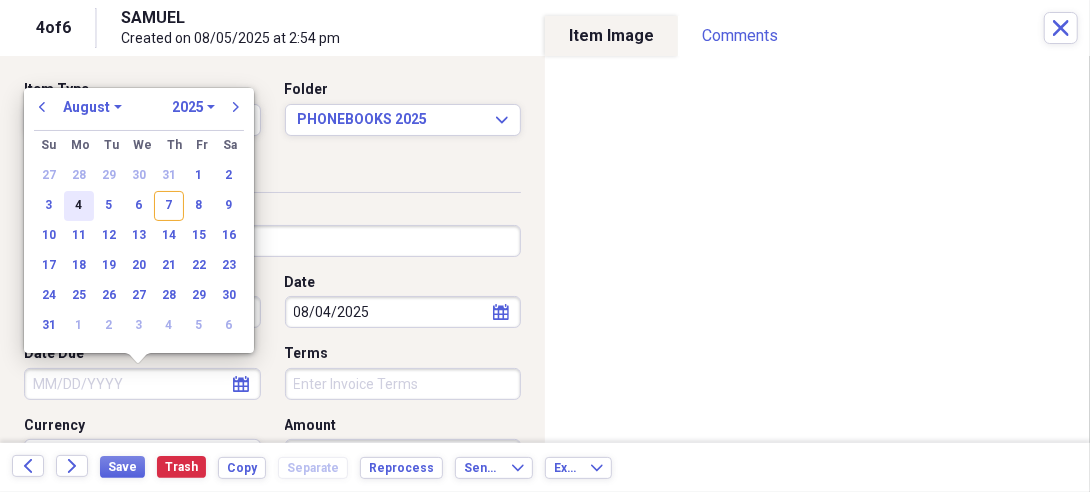 click on "4" at bounding box center (79, 206) 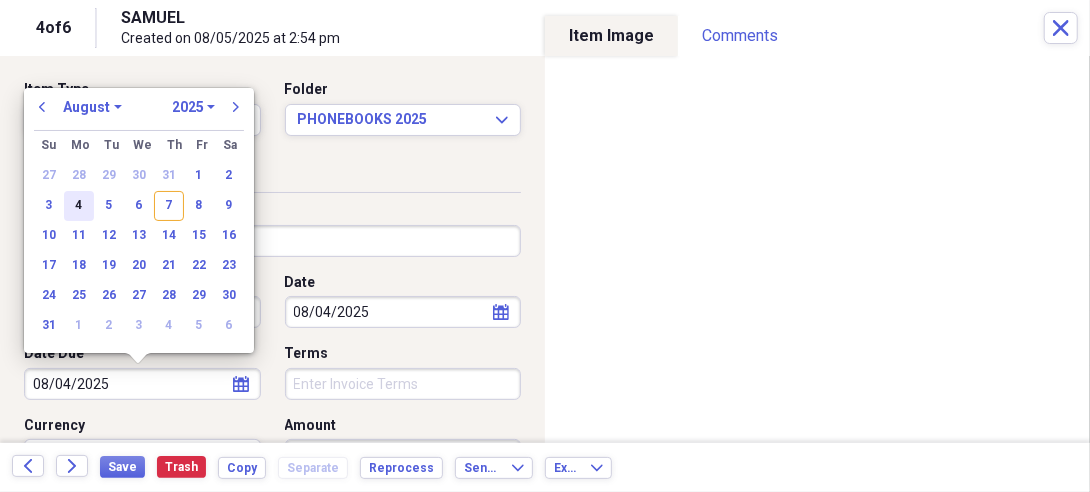 type on "08/04/2025" 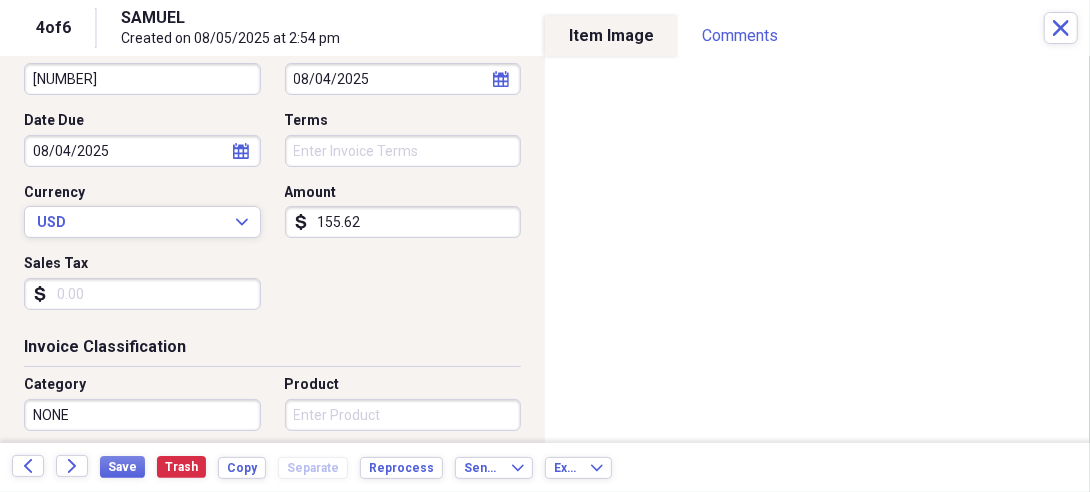scroll, scrollTop: 245, scrollLeft: 0, axis: vertical 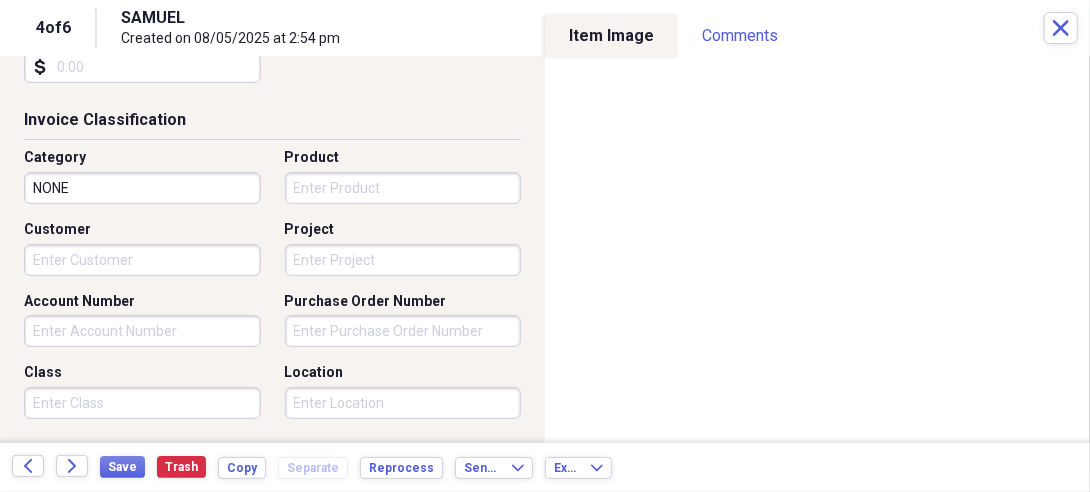 click on "Organize My Files 3 Collapse Unfiled Needs Review 3 Unfiled All Files Unfiled Unfiled Unfiled Saved Reports Collapse My Cabinet My Cabinet Add Folder Folder 10 YEAR SERVICE CONTRACTS Add Folder Folder 2016 1099'S Add Folder Folder 2016 SERVICE CONTRACTS Add Folder Folder 2017 SERVICE CONTRACTS Add Folder Folder 2018 SERVICE CONTRACTS Add Folder Folder 2019 SERVICE CONTRACTS Add Folder Folder 2020 SERVICE CONTRACTS Add Folder Folder 2021 SERVICE CONTRACTS Add Folder Folder 2022 SERVICE CONTRACTS Add Folder Folder 2023 SERVICE CONTRACTS Add Folder Folder 2024 SERVICE CONTRACTS Add Folder Folder 2025 SERVICE CONTRACTS Add Folder Folder DNF 2019 Add Folder Expand Folder INVOICES 2015 Add Folder Expand Folder INVOICES 2016 Add Folder Expand Folder INVOICES 2017 Add Folder Expand Folder INVOICES 2018 Add Folder Expand Folder INVOICES 2019 Add Folder Expand Folder INVOICES 2020 Add Folder Collapse Open Folder INVOICES 2021 Add Folder Folder AHS 2021 Add Folder Folder AMA 2021 Add Folder Folder BOB [LAST] 2021 Folder" at bounding box center (545, 246) 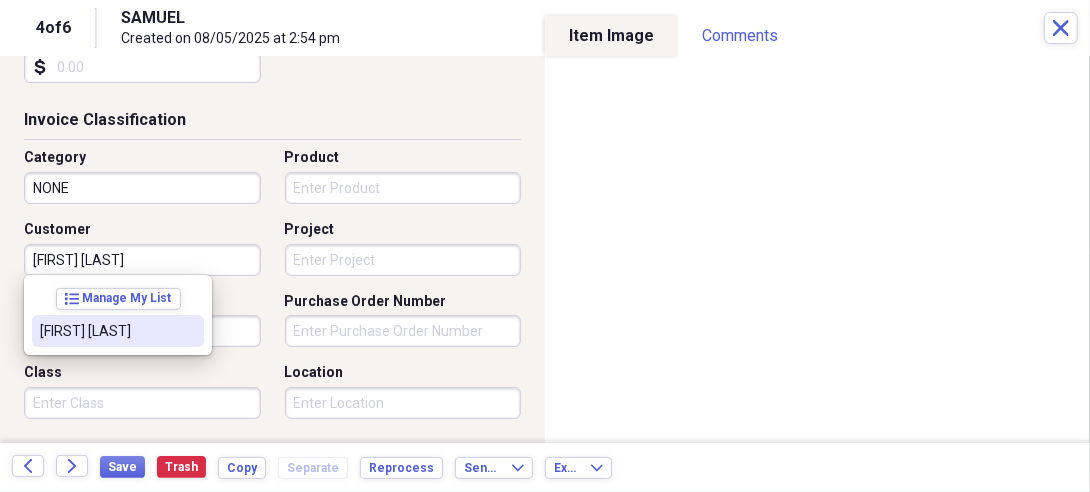 click on "[FIRST] [LAST]" at bounding box center (118, 331) 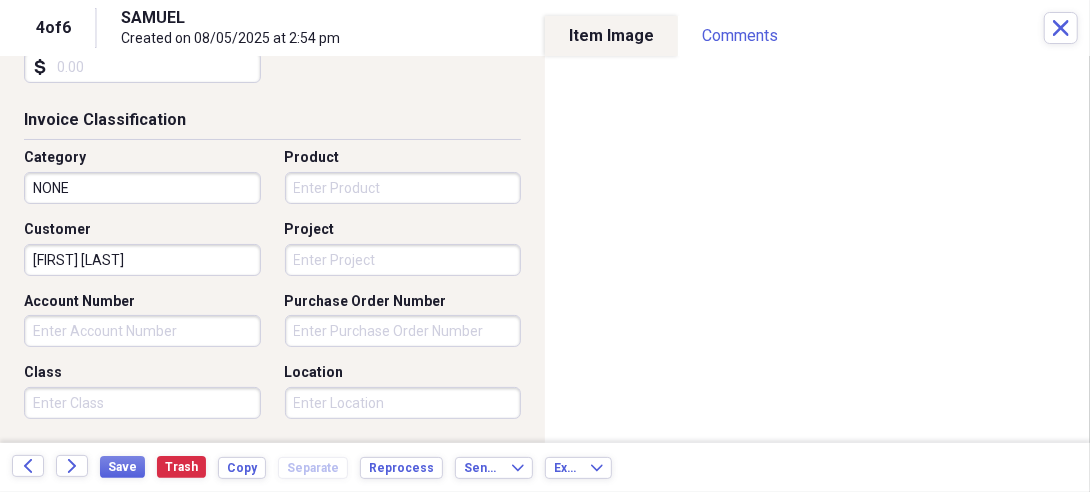 click on "Organize My Files 3 Collapse Unfiled Needs Review 3 Unfiled All Files Unfiled Unfiled Unfiled Saved Reports Collapse My Cabinet My Cabinet Add Folder Folder 10 YEAR SERVICE CONTRACTS Add Folder Folder 2016 1099'S Add Folder Folder 2016 SERVICE CONTRACTS Add Folder Folder 2017 SERVICE CONTRACTS Add Folder Folder 2018 SERVICE CONTRACTS Add Folder Folder 2019 SERVICE CONTRACTS Add Folder Folder 2020 SERVICE CONTRACTS Add Folder Folder 2021 SERVICE CONTRACTS Add Folder Folder 2022 SERVICE CONTRACTS Add Folder Folder 2023 SERVICE CONTRACTS Add Folder Folder 2024 SERVICE CONTRACTS Add Folder Folder 2025 SERVICE CONTRACTS Add Folder Folder DNF 2019 Add Folder Expand Folder INVOICES 2015 Add Folder Expand Folder INVOICES 2016 Add Folder Expand Folder INVOICES 2017 Add Folder Expand Folder INVOICES 2018 Add Folder Expand Folder INVOICES 2019 Add Folder Expand Folder INVOICES 2020 Add Folder Collapse Open Folder INVOICES 2021 Add Folder Folder AHS 2021 Add Folder Folder AMA 2021 Add Folder Folder BOB [LAST] 2021 Folder" at bounding box center [545, 246] 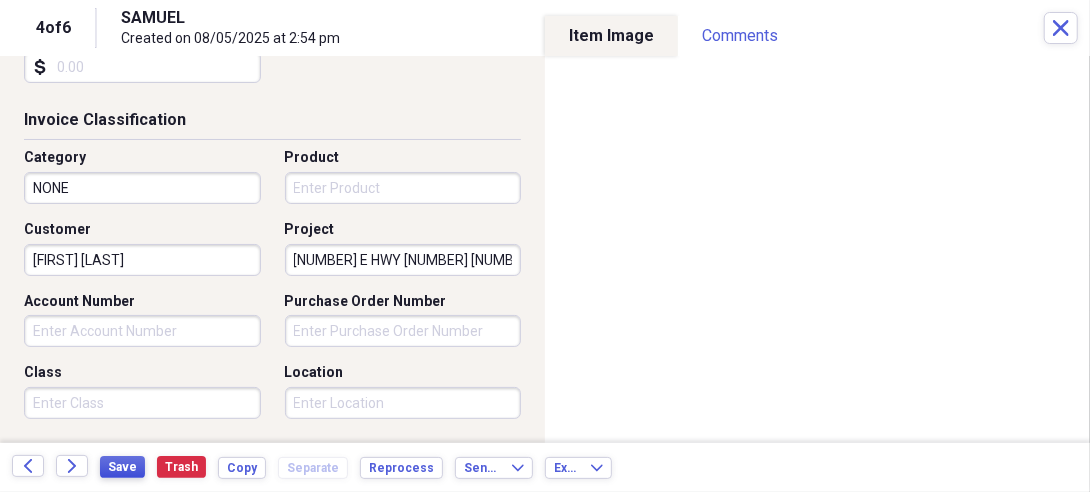 type on "[NUMBER] E HWY [NUMBER] [NUMBER]" 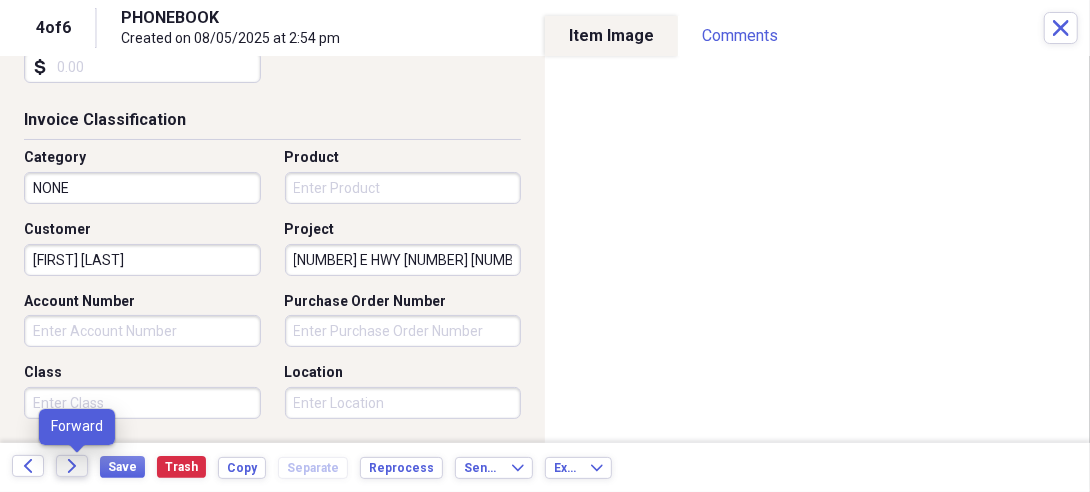 click on "Forward" at bounding box center [72, 466] 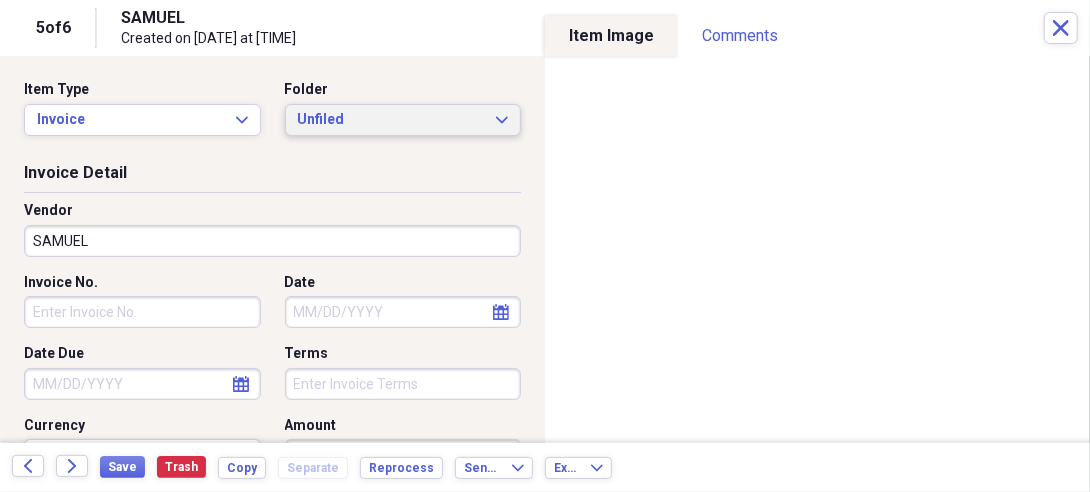 click on "Unfiled" at bounding box center (391, 120) 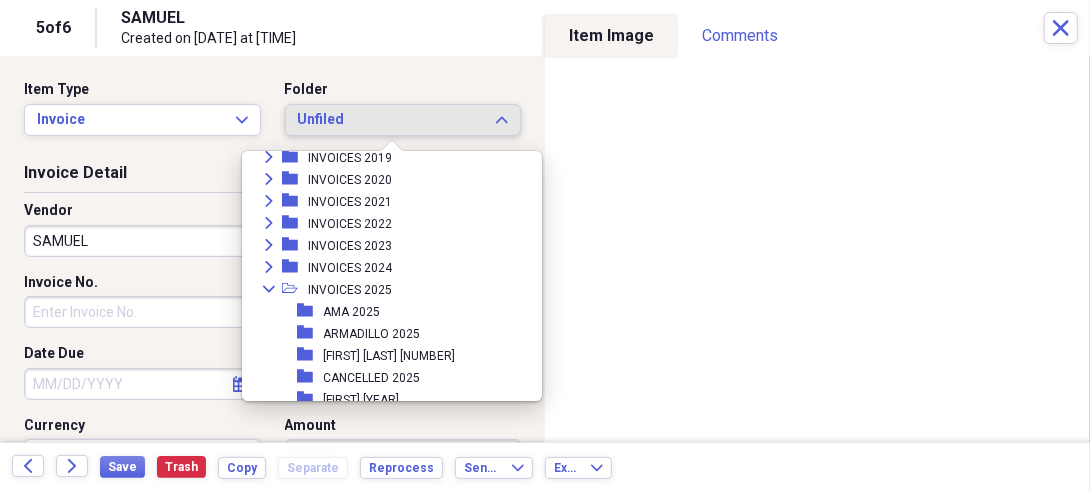 scroll, scrollTop: 656, scrollLeft: 0, axis: vertical 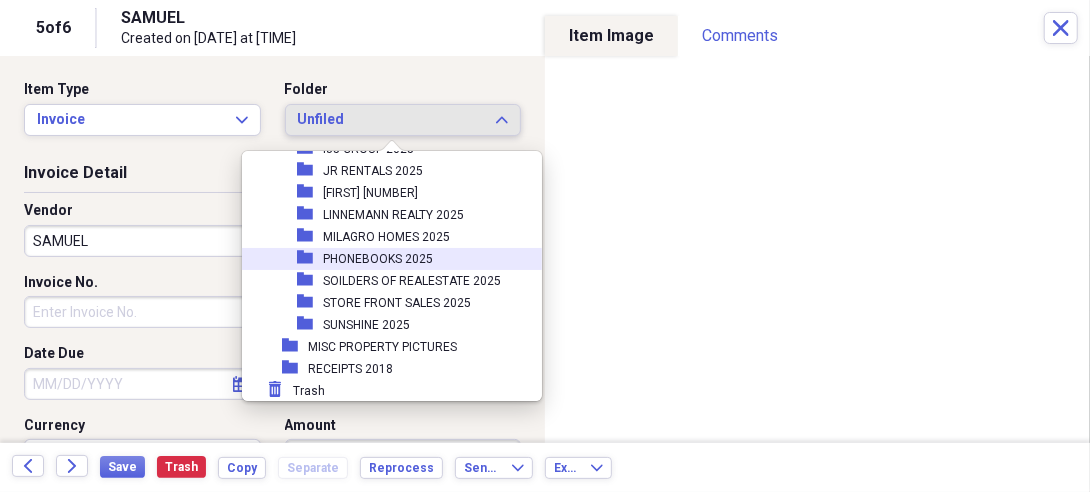 click on "PHONEBOOKS 2025" at bounding box center [378, 259] 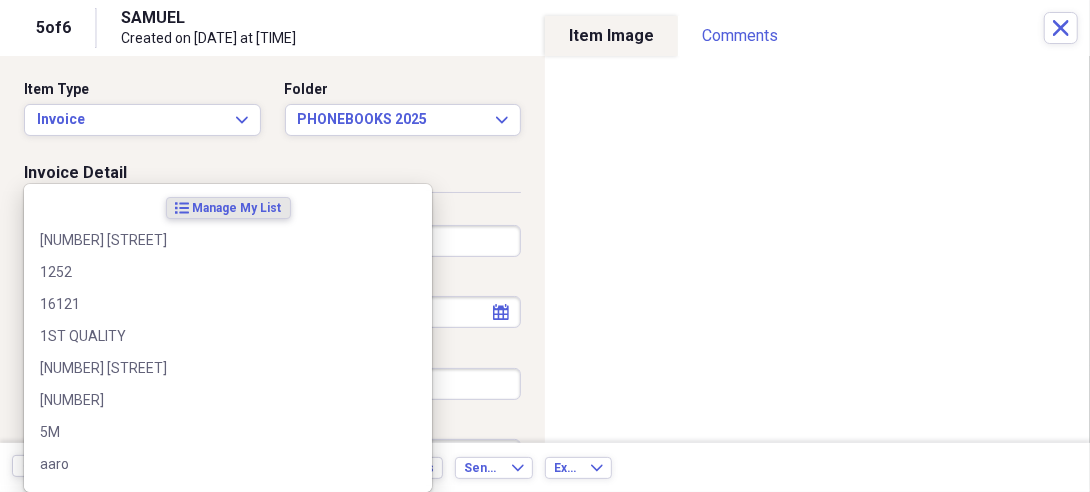 click on "Organize My Files 2 Collapse Unfiled Needs Review 2 Unfiled All Files Unfiled Unfiled Unfiled Saved Reports Collapse My Cabinet My Cabinet Add Folder Folder 10 YEAR SERVICE CONTRACTS Add Folder Folder 2016 1099'S Add Folder Folder 2016 SERVICE CONTRACTS Add Folder Folder 2017 SERVICE CONTRACTS Add Folder Folder 2018 SERVICE CONTRACTS Add Folder Folder 2019 SERVICE CONTRACTS Add Folder Folder 2020 SERVICE CONTRACTS Add Folder Folder 2021 SERVICE CONTRACTS Add Folder Folder 2022 SERVICE CONTRACTS Add Folder Folder 2023 SERVICE CONTRACTS Add Folder Folder 2024 SERVICE CONTRACTS Add Folder Folder 2025 SERVICE CONTRACTS Add Folder Folder DNF 2019 Add Folder Expand Folder INVOICES 2015 Add Folder Expand Folder INVOICES 2016 Add Folder Expand Folder INVOICES 2017 Add Folder Expand Folder INVOICES 2018 Add Folder Expand Folder INVOICES 2019 Add Folder Expand Folder INVOICES 2020 Add Folder Collapse Open Folder INVOICES 2021 Add Folder Folder AHS 2021 Add Folder Folder AMA 2021 Add Folder Folder BOB BROWN 2021 Folder" at bounding box center [545, 246] 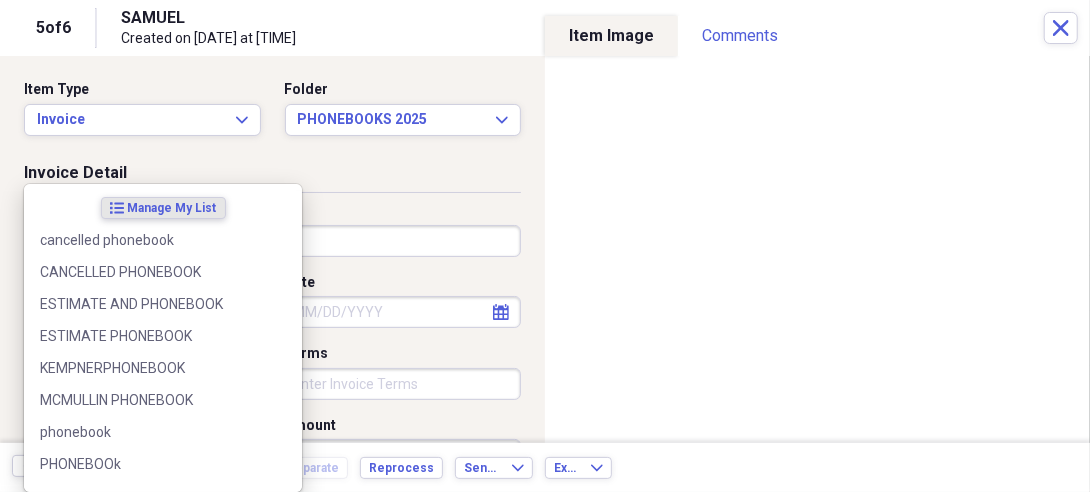 type on "PHONEBOOK" 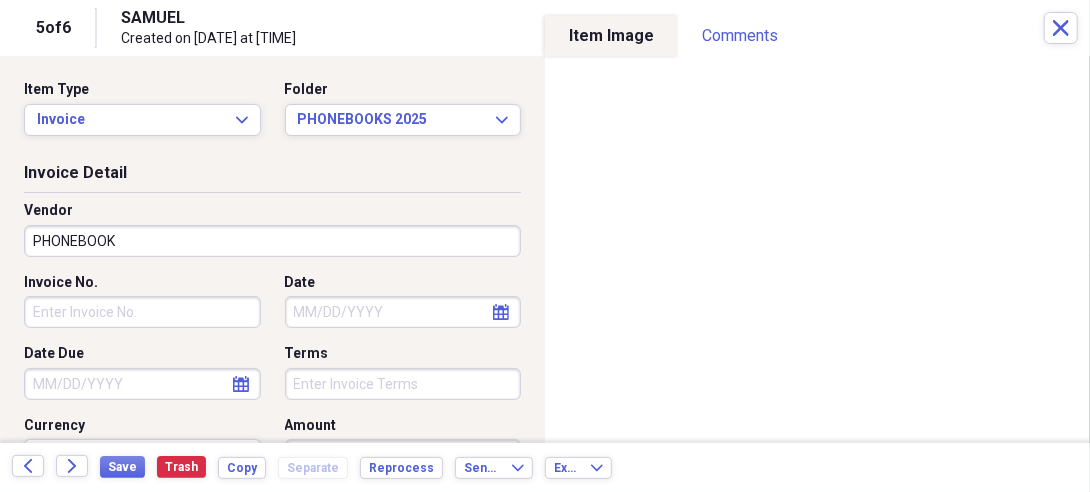 type on "NONE" 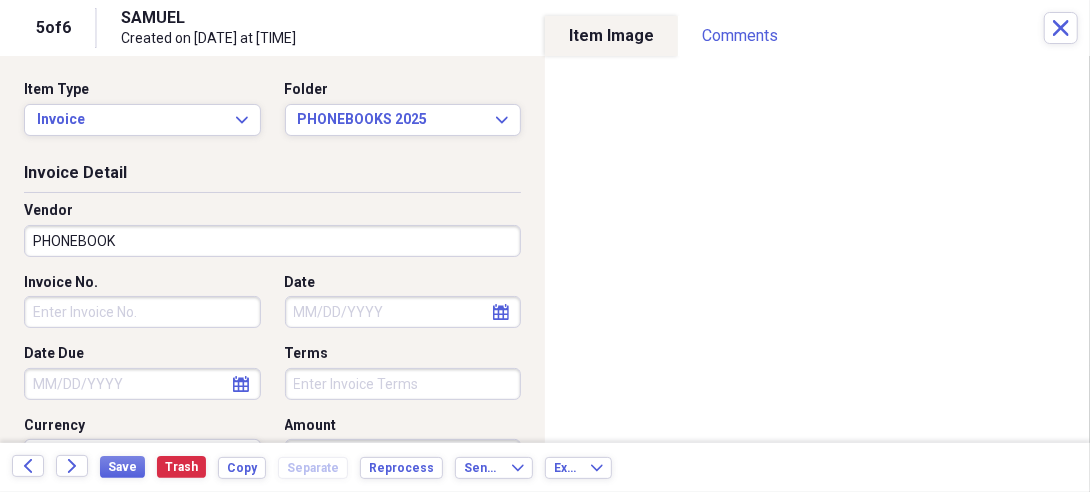 click on "Organize My Files 2 Collapse Unfiled Needs Review 2 Unfiled All Files Unfiled Unfiled Unfiled Saved Reports Collapse My Cabinet My Cabinet Add Folder Folder 10 YEAR SERVICE CONTRACTS Add Folder Folder 2016 1099'S Add Folder Folder 2016 SERVICE CONTRACTS Add Folder Folder 2017 SERVICE CONTRACTS Add Folder Folder 2018 SERVICE CONTRACTS Add Folder Folder 2019 SERVICE CONTRACTS Add Folder Folder 2020 SERVICE CONTRACTS Add Folder Folder 2021 SERVICE CONTRACTS Add Folder Folder 2022 SERVICE CONTRACTS Add Folder Folder 2023 SERVICE CONTRACTS Add Folder Folder 2024 SERVICE CONTRACTS Add Folder Folder 2025 SERVICE CONTRACTS Add Folder Folder DNF 2019 Add Folder Expand Folder INVOICES 2015 Add Folder Expand Folder INVOICES 2016 Add Folder Expand Folder INVOICES 2017 Add Folder Expand Folder INVOICES 2018 Add Folder Expand Folder INVOICES 2019 Add Folder Expand Folder INVOICES 2020 Add Folder Collapse Open Folder INVOICES 2021 Add Folder Folder AHS 2021 Add Folder Folder AMA 2021 Add Folder Folder BOB BROWN 2021 Folder" at bounding box center (545, 246) 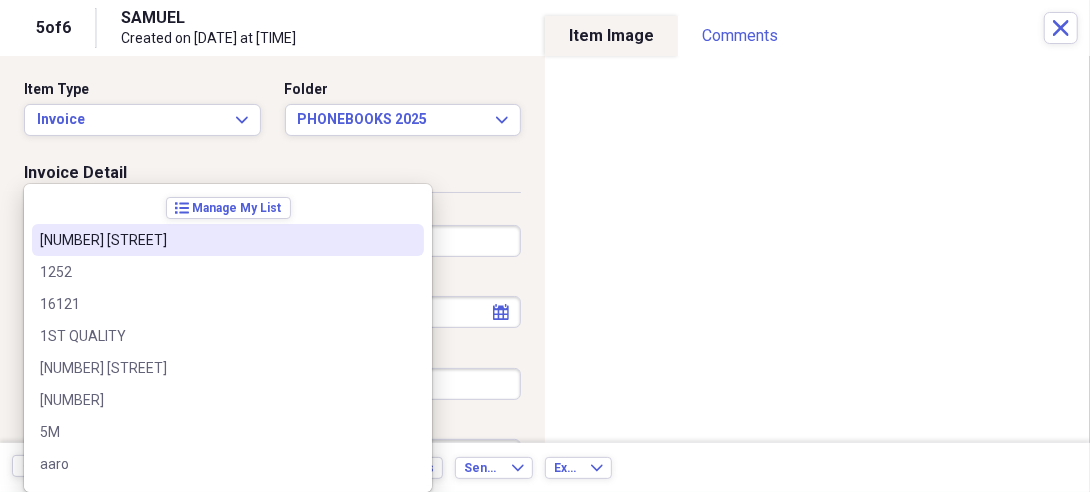 click on "PHONEBOOK" at bounding box center [272, 241] 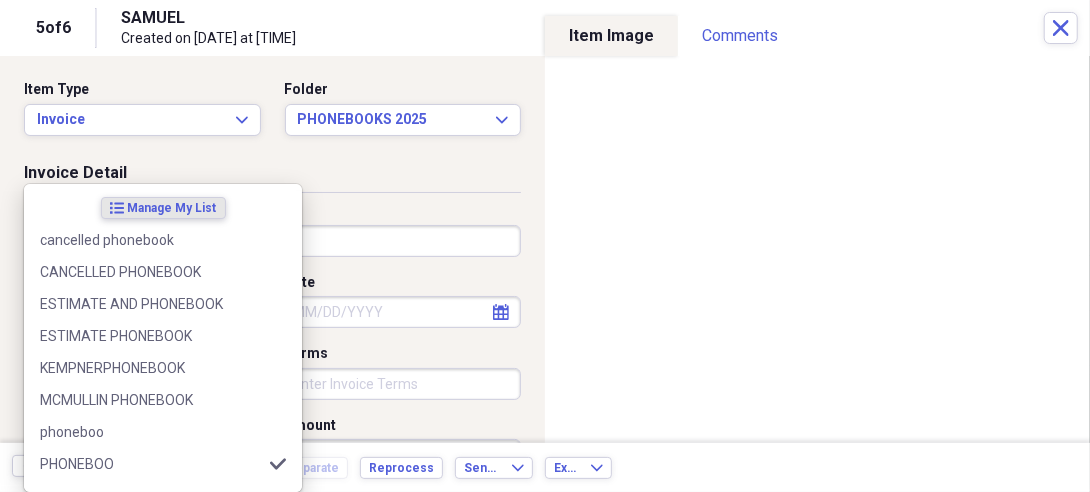type on "PHONEBOO" 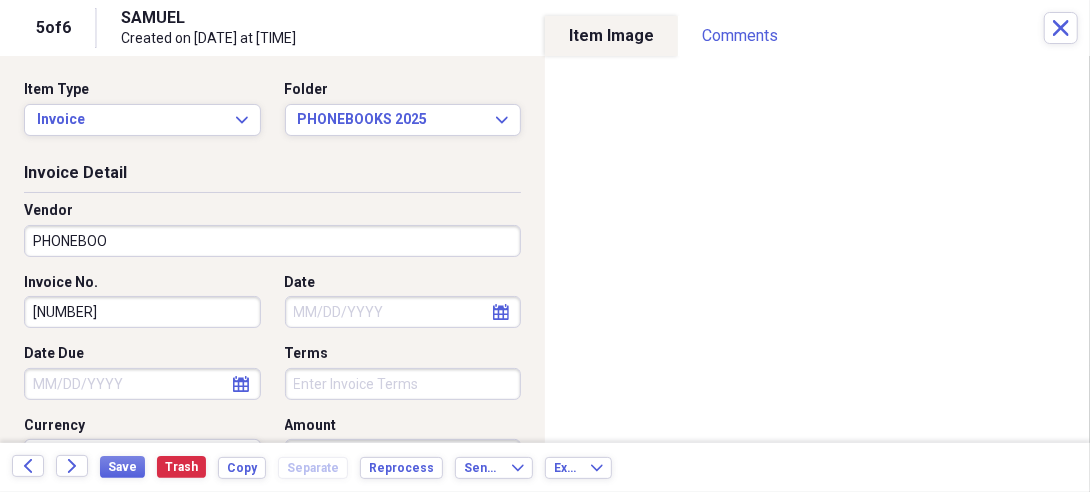 type on "[NUMBER]" 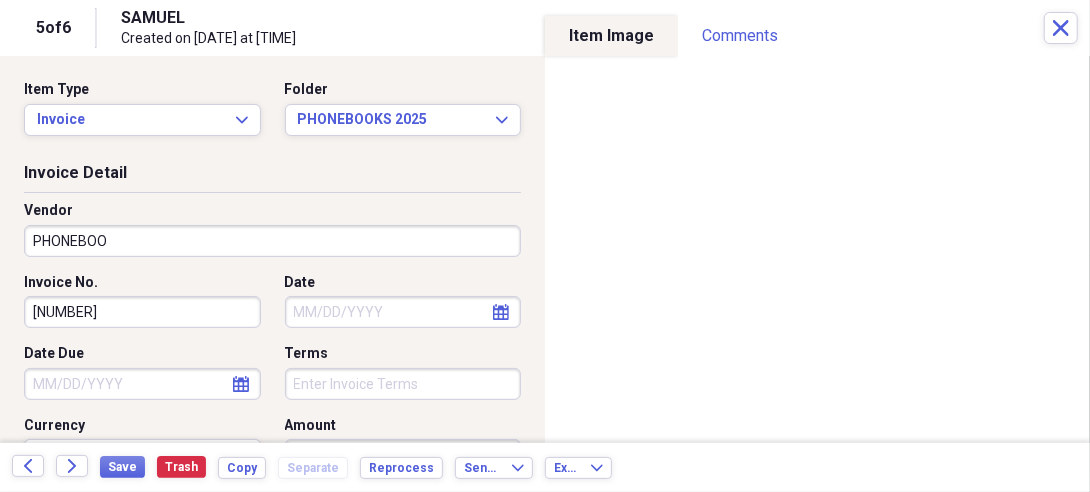 select on "7" 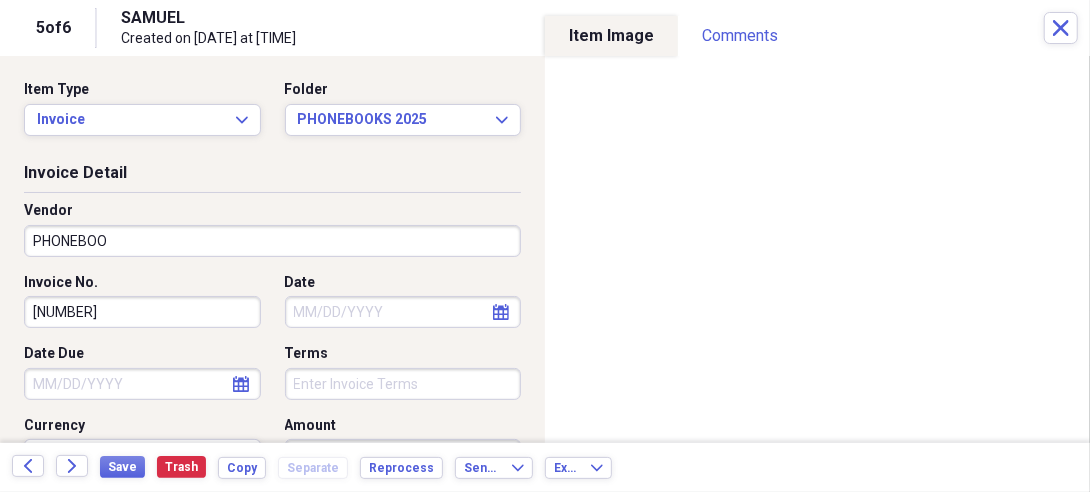 select on "2025" 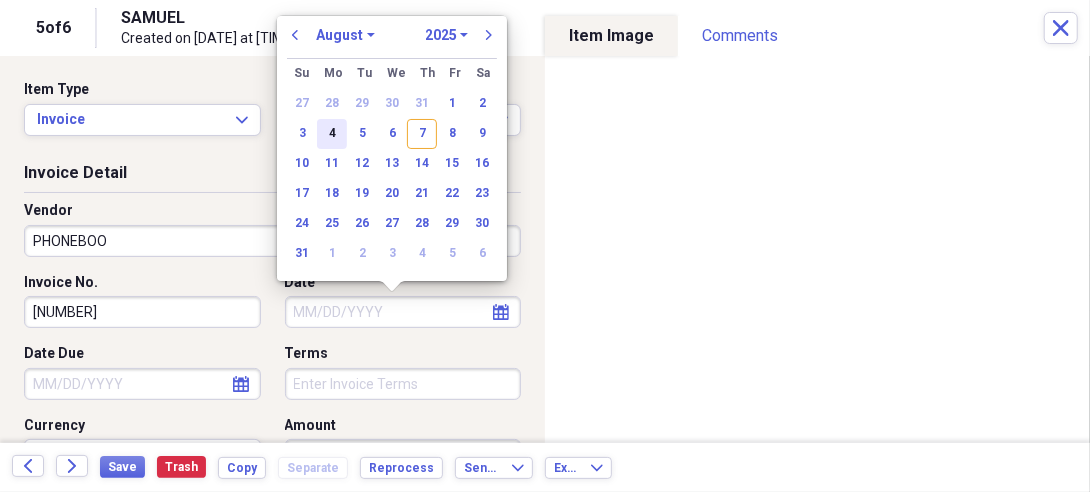 click on "4" at bounding box center [332, 134] 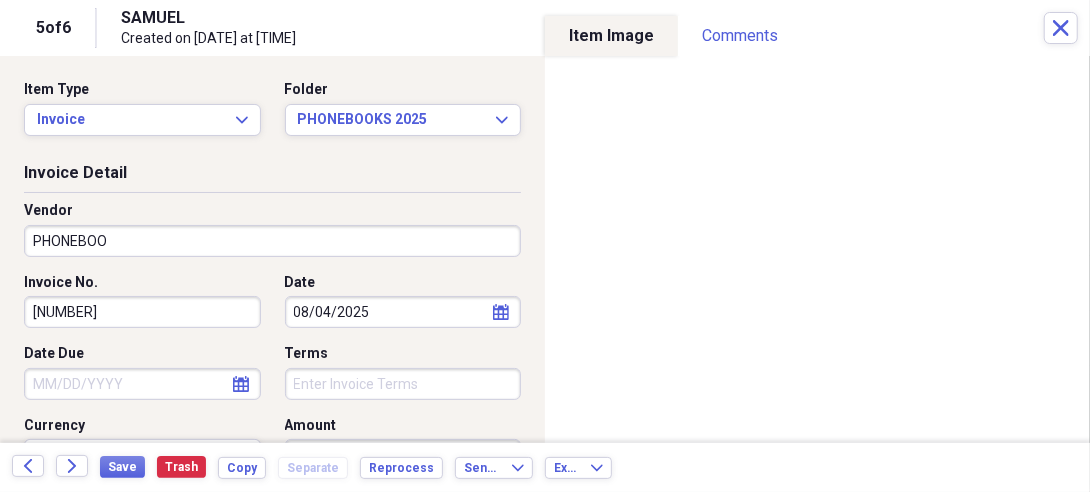 type on "08/04/2025" 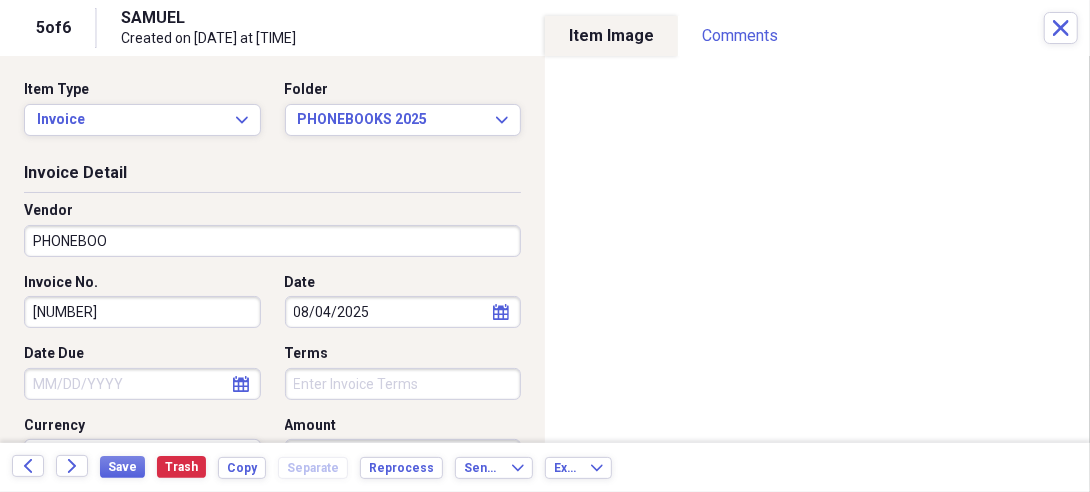 select on "7" 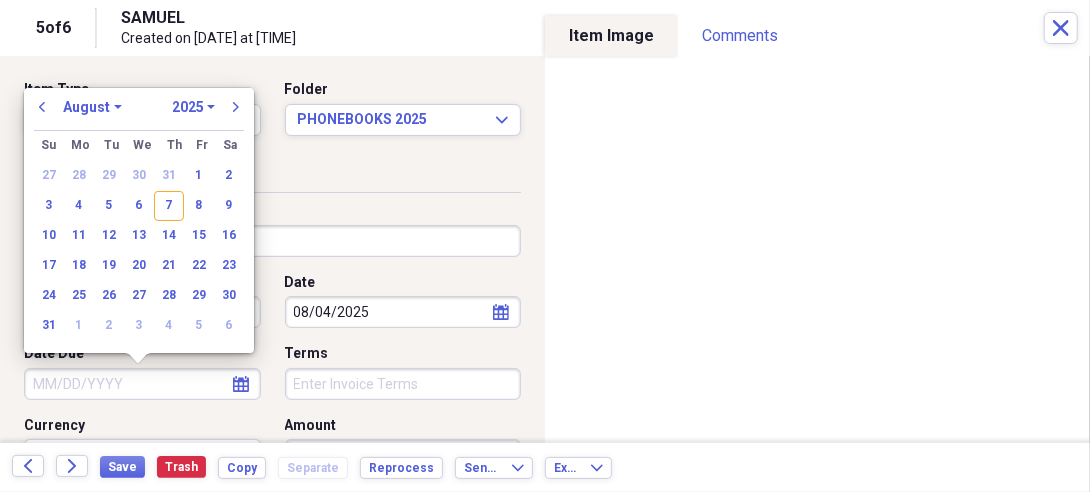 click on "Date Due" at bounding box center [142, 384] 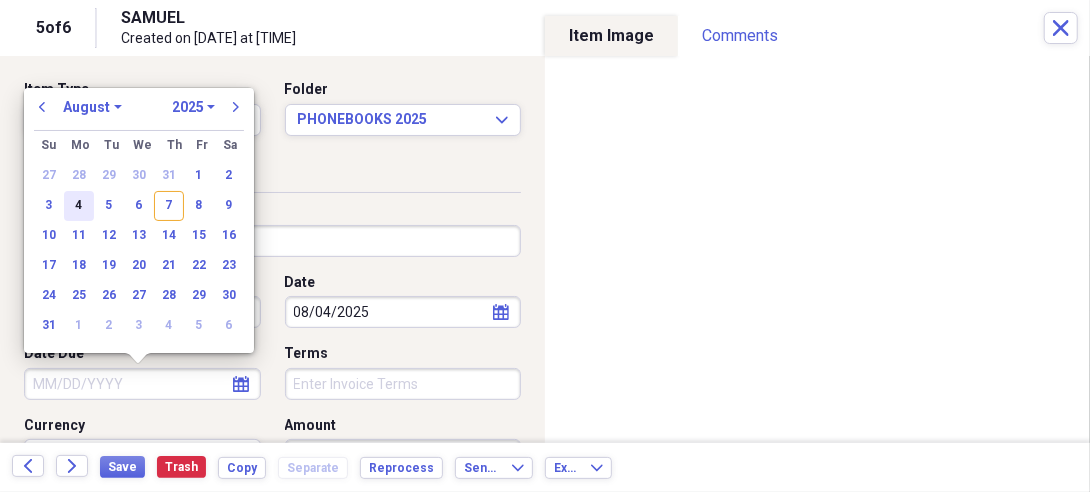 click on "4" at bounding box center (79, 206) 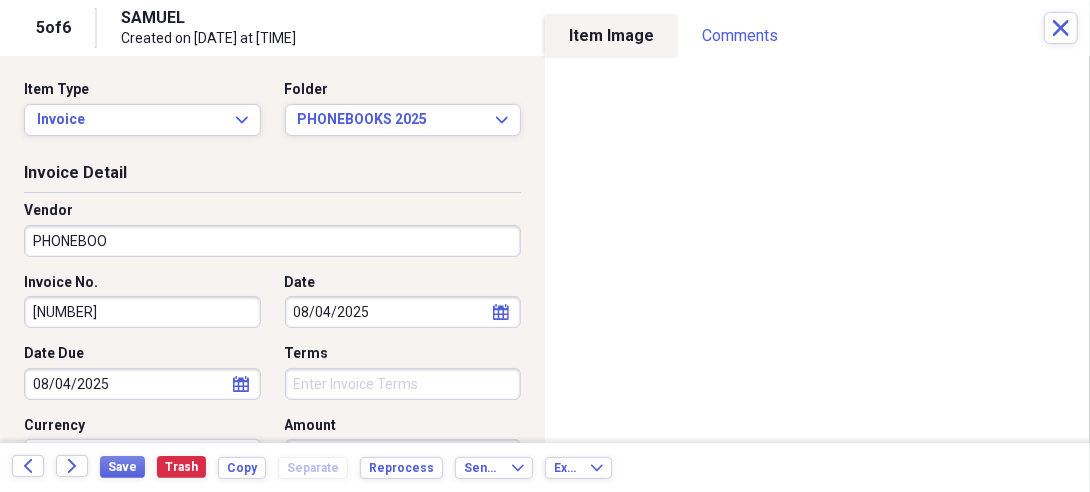 type 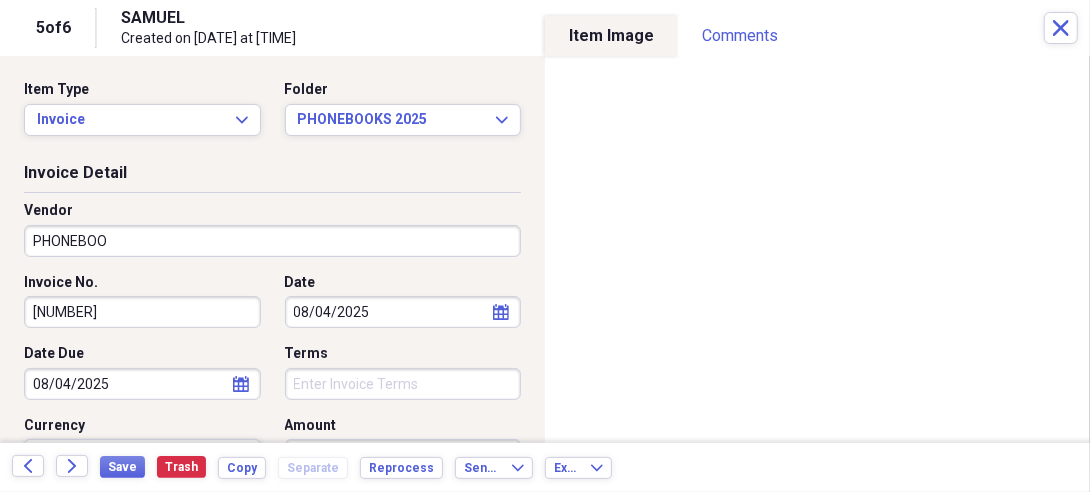 type 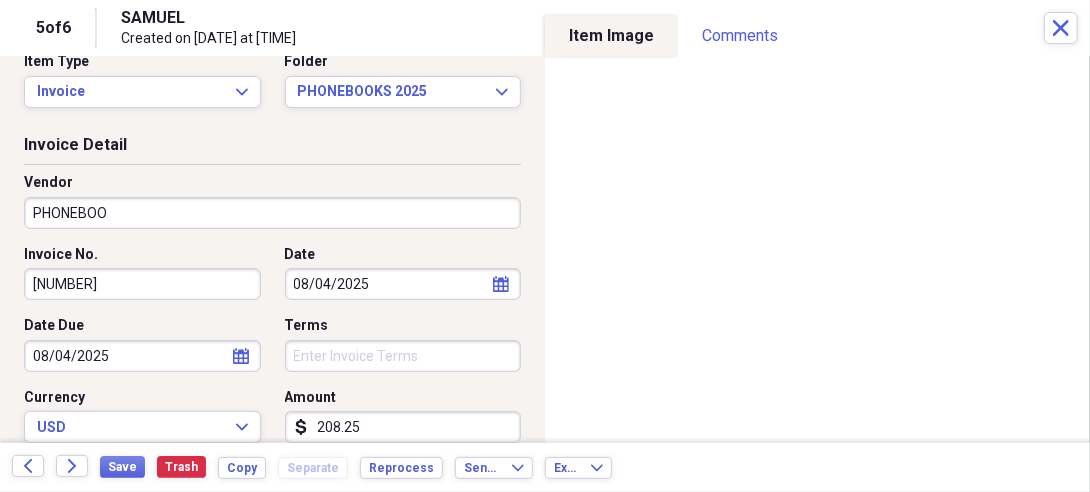 type on "208.25" 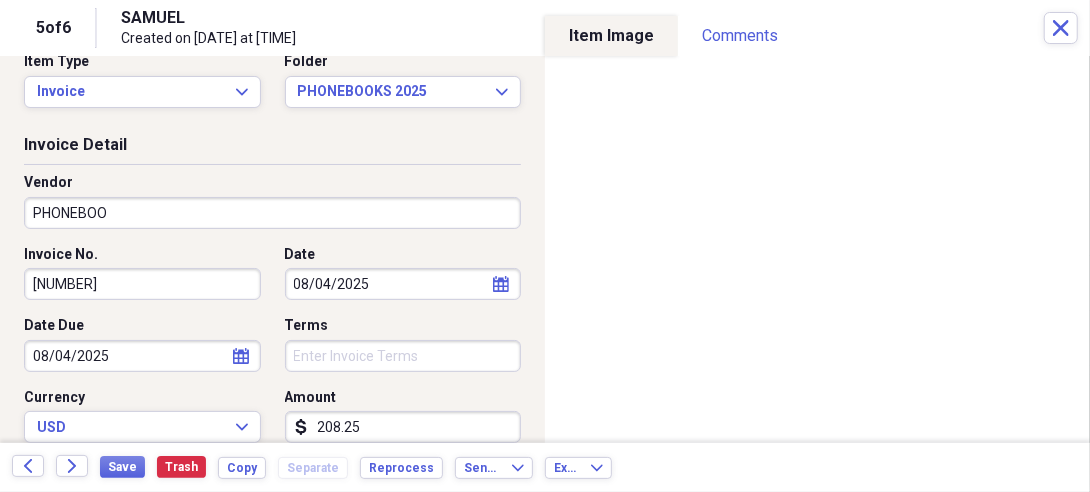 scroll, scrollTop: 277, scrollLeft: 0, axis: vertical 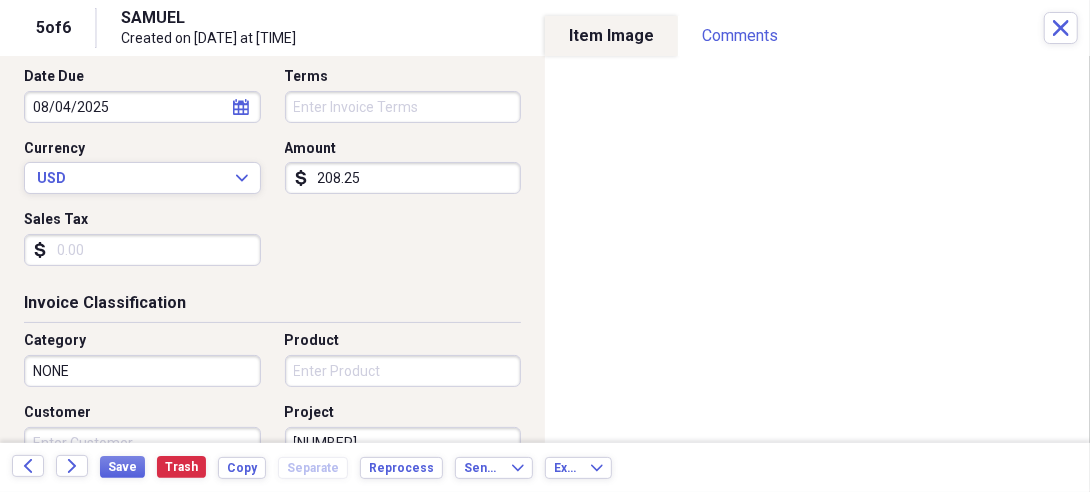 click on "[NUMBER]" at bounding box center (403, 443) 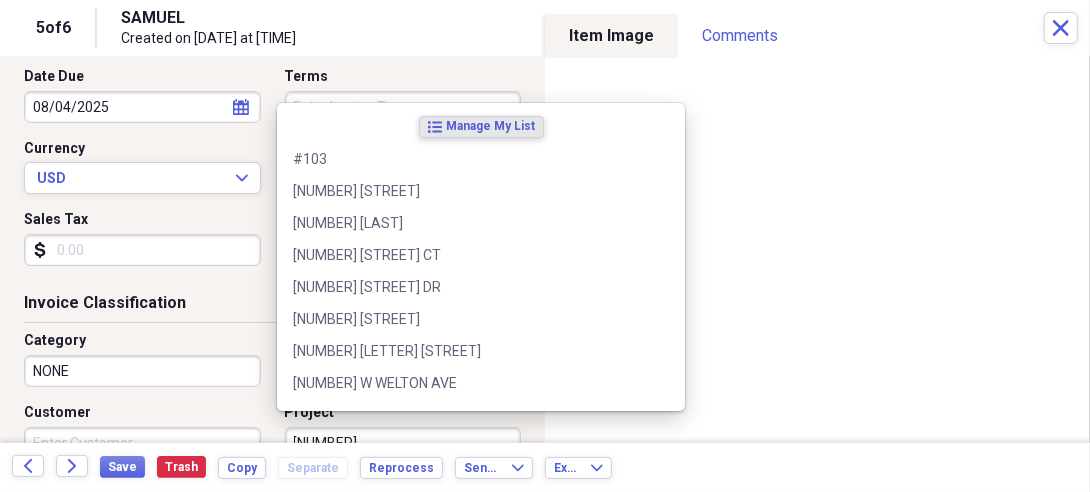 scroll, scrollTop: 292, scrollLeft: 0, axis: vertical 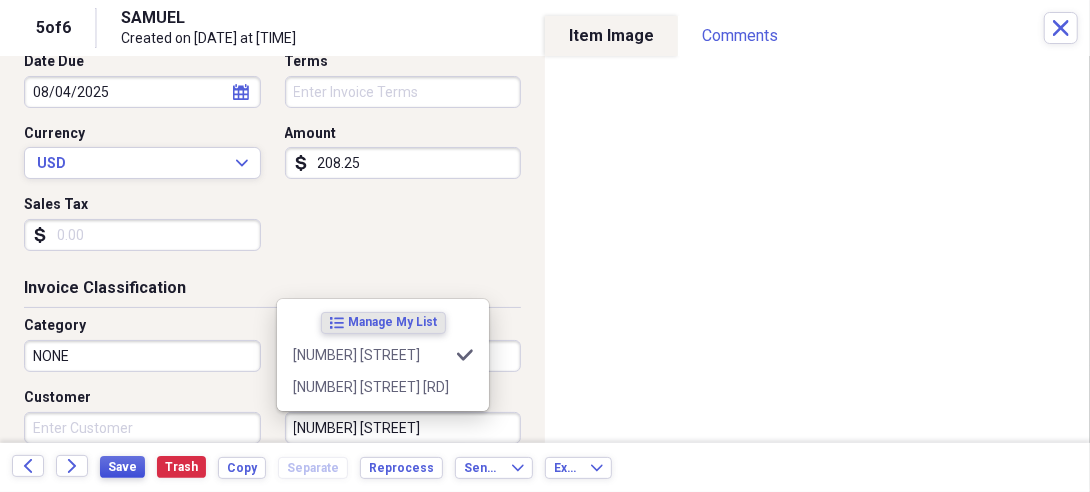 type on "[NUMBER] [STREET]" 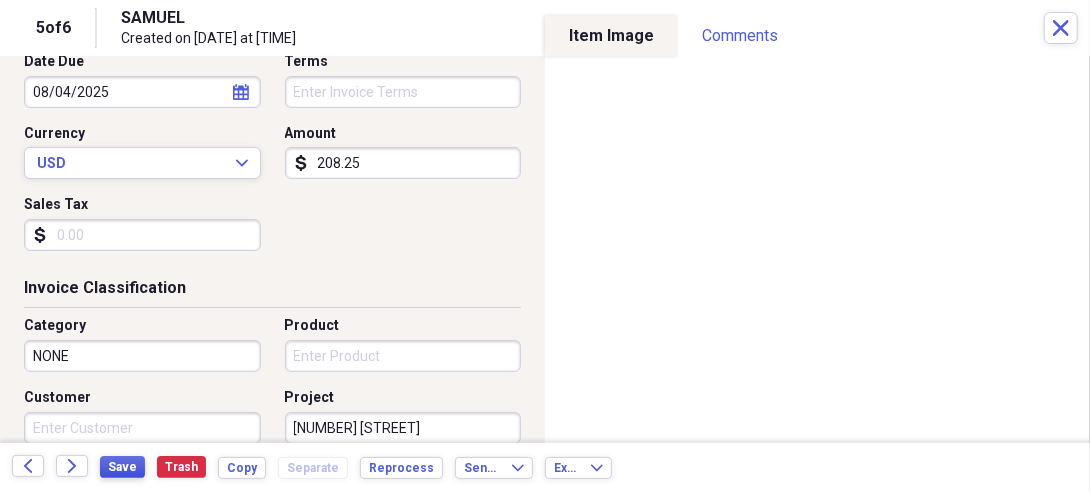 click on "Save" at bounding box center (122, 467) 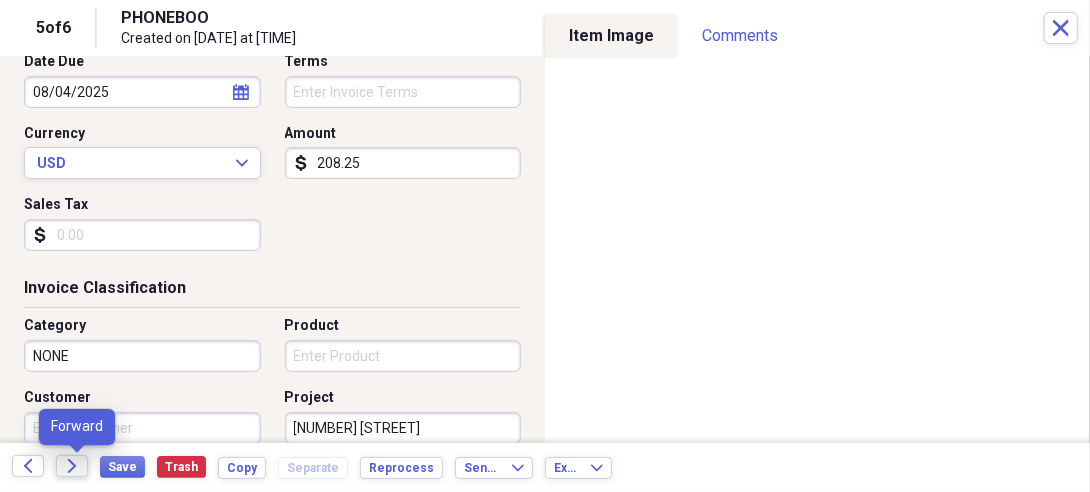 click on "Forward" at bounding box center (72, 466) 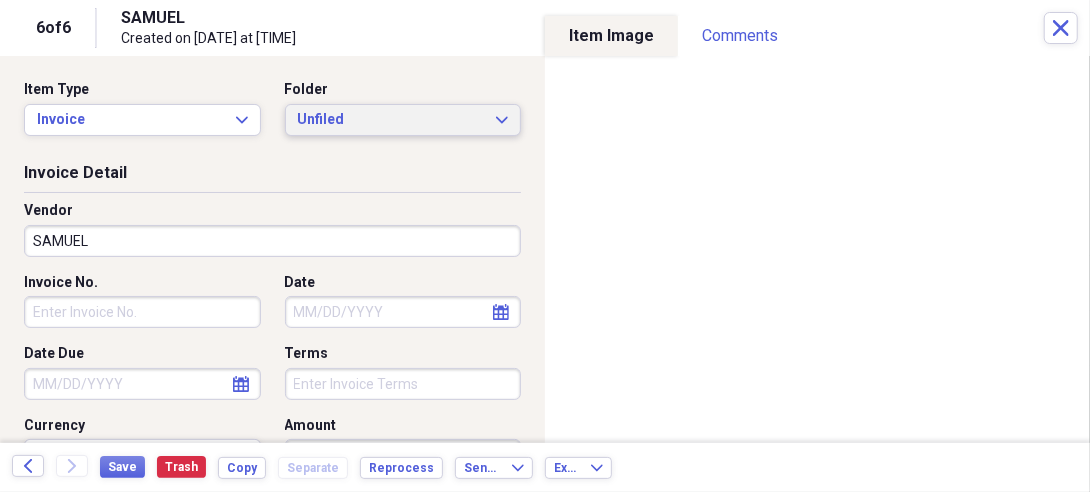 click on "Unfiled" at bounding box center [391, 120] 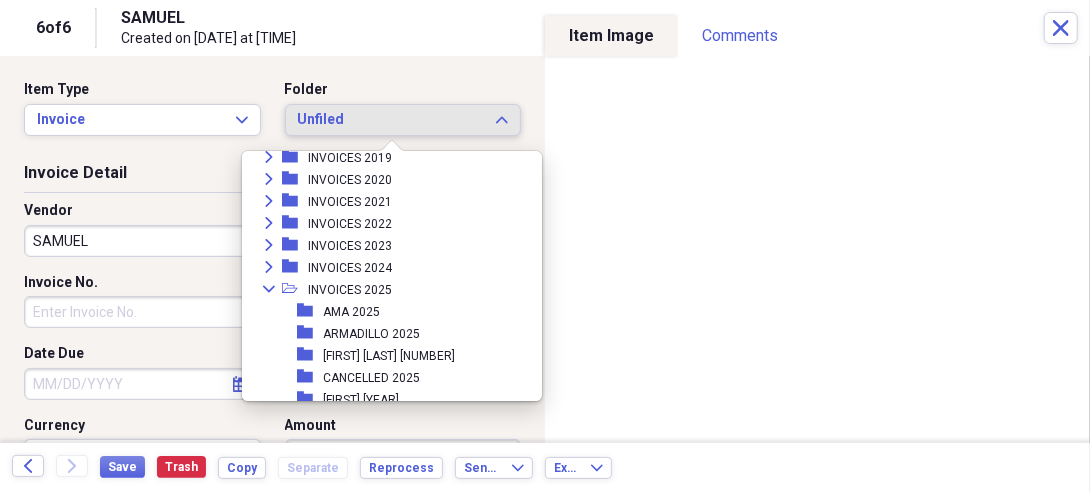 scroll, scrollTop: 656, scrollLeft: 0, axis: vertical 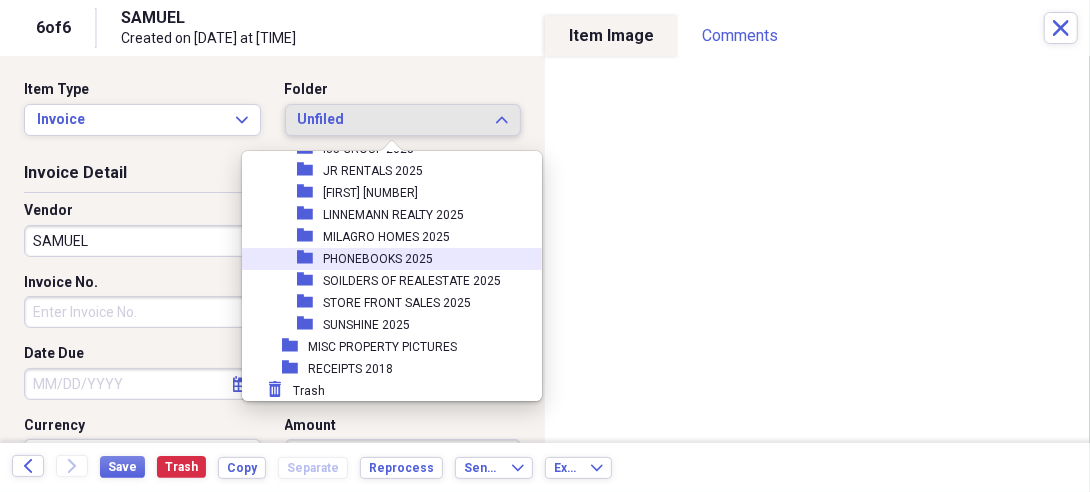 click on "PHONEBOOKS 2025" at bounding box center (378, 259) 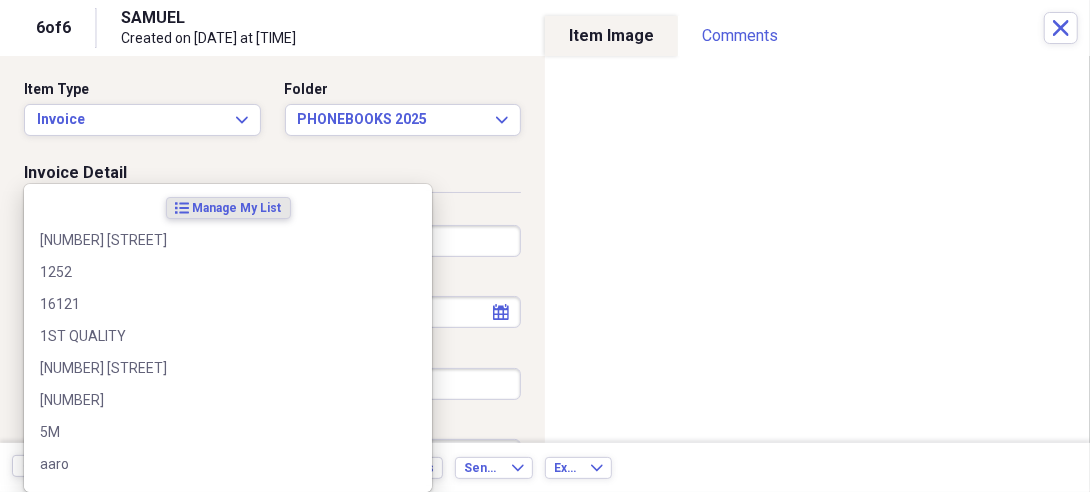 click on "Organize My Files 1 Collapse Unfiled Needs Review 1 Unfiled All Files Unfiled Unfiled Unfiled Saved Reports Collapse My Cabinet My Cabinet Add Folder Folder 10 YEAR SERVICE CONTRACTS Add Folder Folder 2016 1099'S Add Folder Folder 2016 SERVICE CONTRACTS Add Folder Folder 2017 SERVICE CONTRACTS Add Folder Folder 2018 SERVICE CONTRACTS Add Folder Folder 2019 SERVICE CONTRACTS Add Folder Folder 2020 SERVICE CONTRACTS Add Folder Folder 2021 SERVICE CONTRACTS Add Folder Folder 2022 SERVICE CONTRACTS Add Folder Folder 2023 SERVICE CONTRACTS Add Folder Folder 2024 SERVICE CONTRACTS Add Folder Folder 2025 SERVICE CONTRACTS Add Folder Folder DNF 2019 Add Folder Expand Folder INVOICES 2015 Add Folder Expand Folder INVOICES 2016 Add Folder Expand Folder INVOICES 2017 Add Folder Expand Folder INVOICES 2018 Add Folder Expand Folder INVOICES 2019 Add Folder Expand Folder INVOICES 2020 Add Folder Collapse Open Folder INVOICES 2021 Add Folder Folder AHS 2021 Add Folder Folder AMA 2021 Add Folder Folder BOB BROWN 2021 Folder" at bounding box center [545, 246] 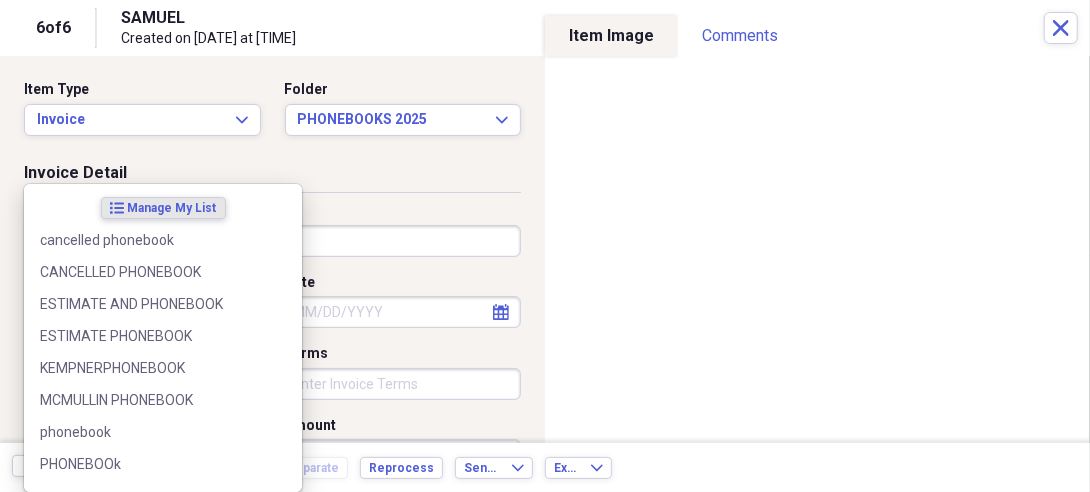 type on "PHONEBOOK" 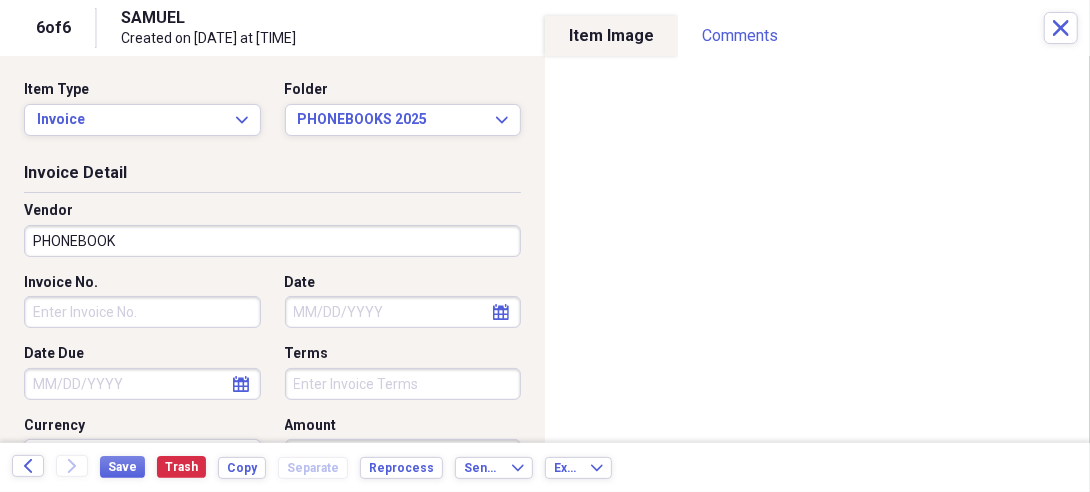 type on "NONE" 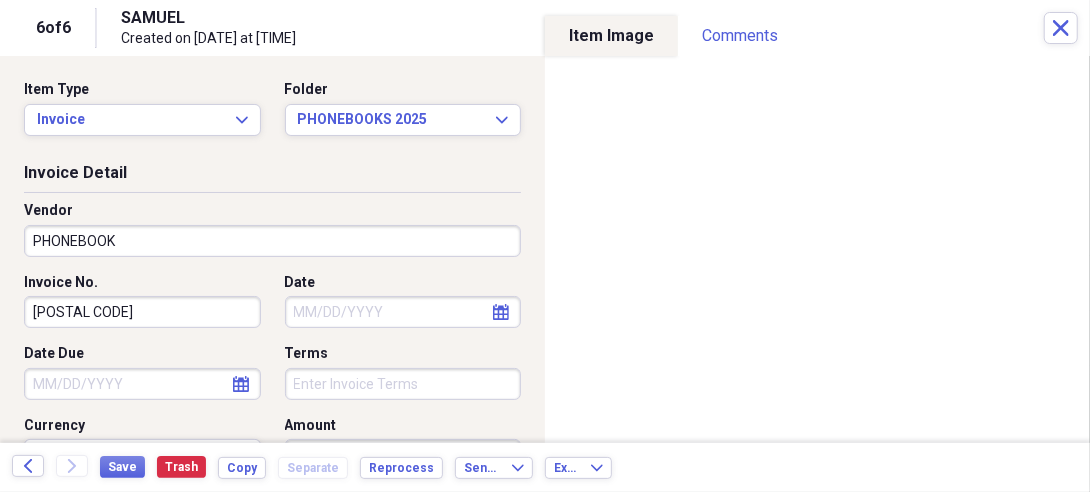 type on "[POSTAL CODE]" 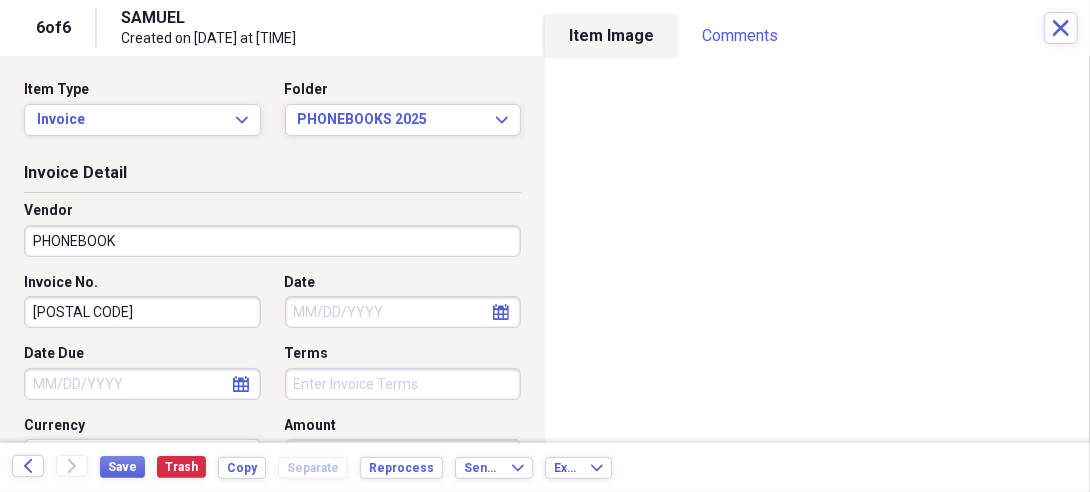 select on "7" 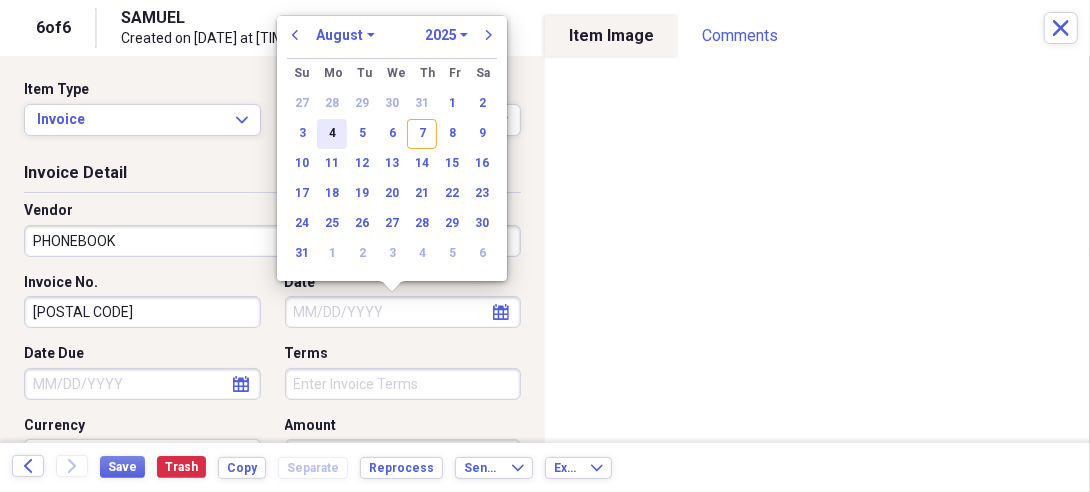 click on "4" at bounding box center [332, 134] 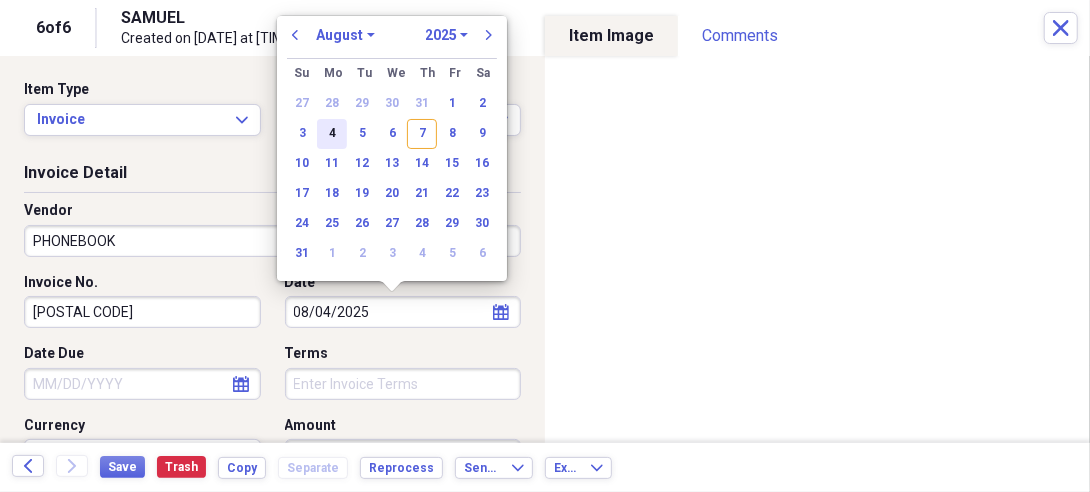 type on "08/04/2025" 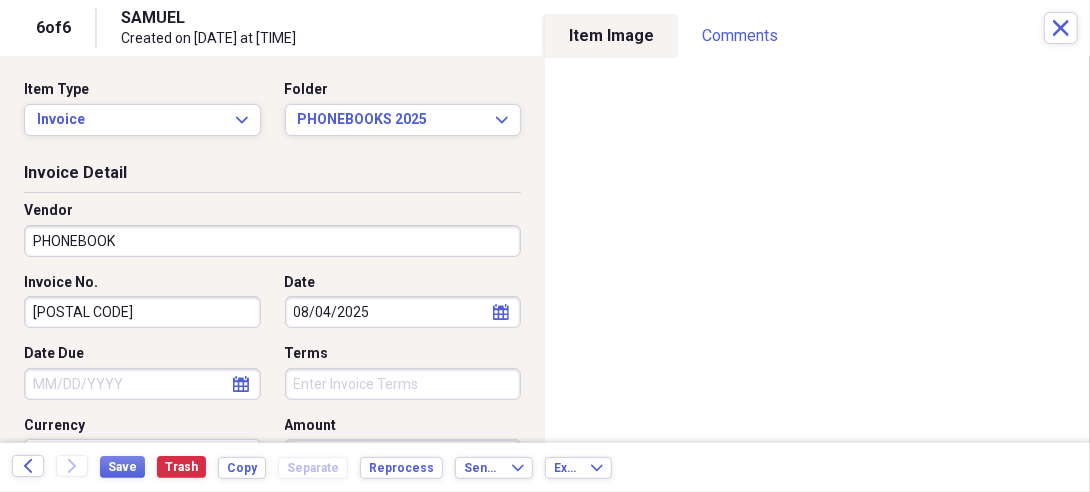select on "7" 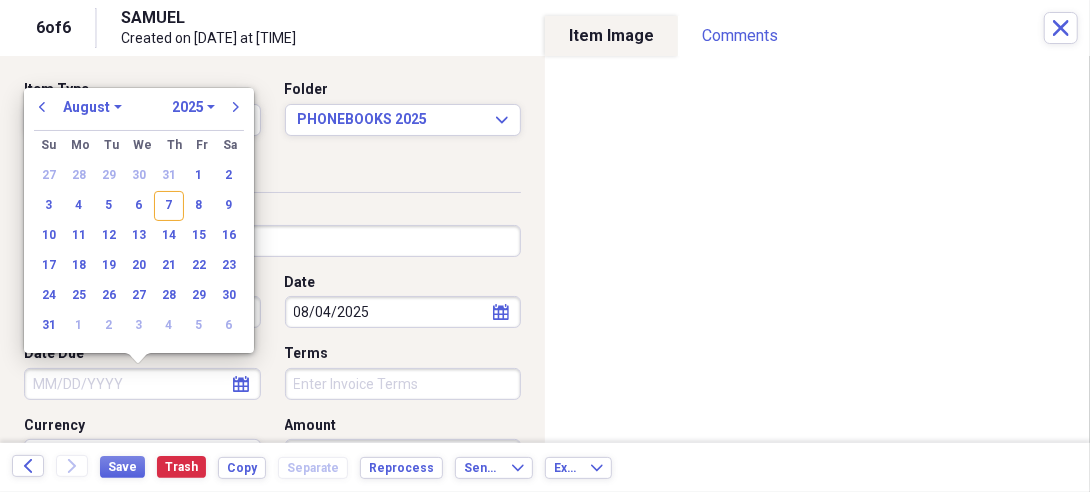 click on "Date Due" at bounding box center (142, 384) 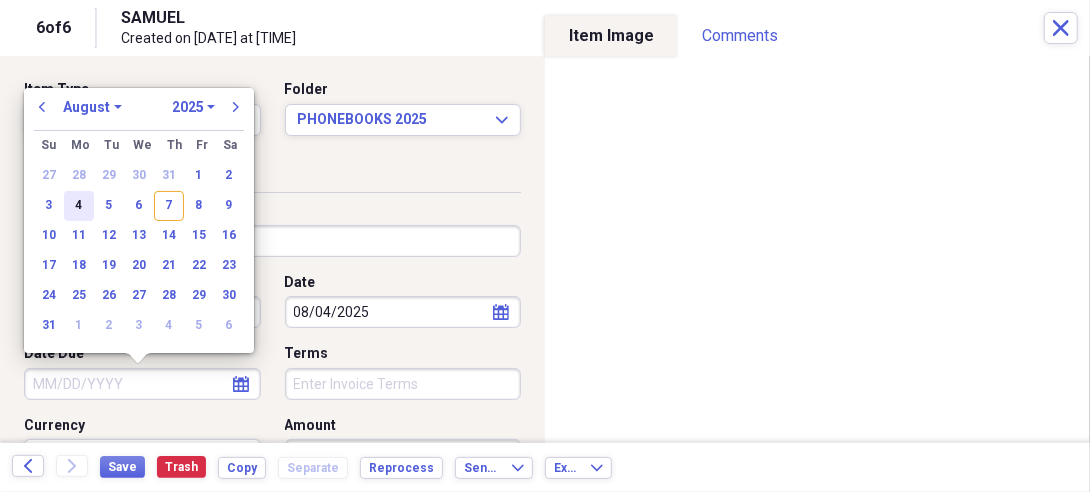 click on "4" at bounding box center [79, 206] 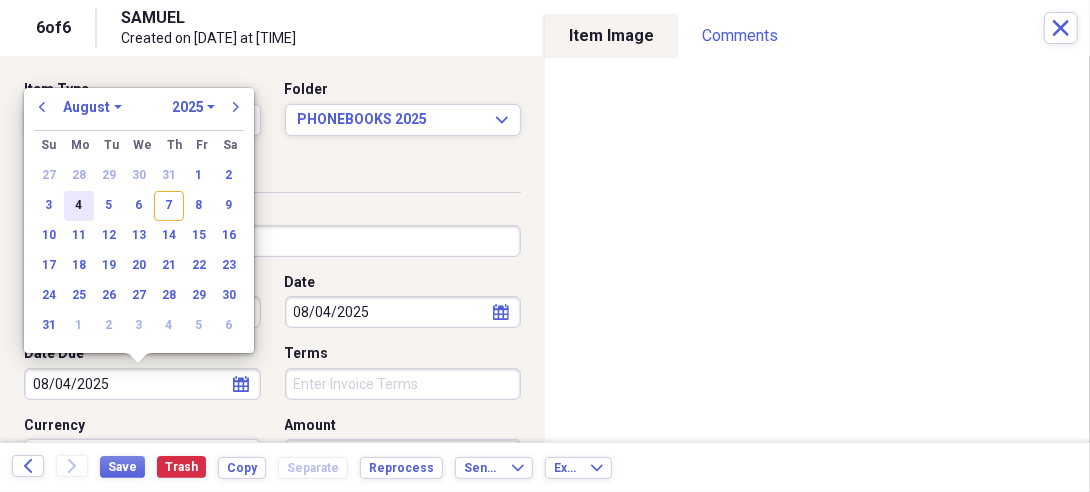 type on "08/04/2025" 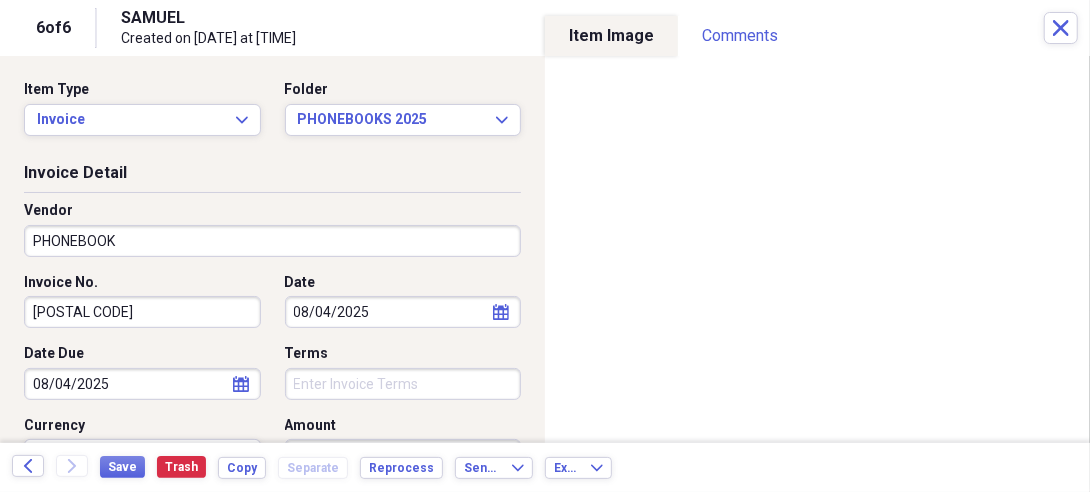 type 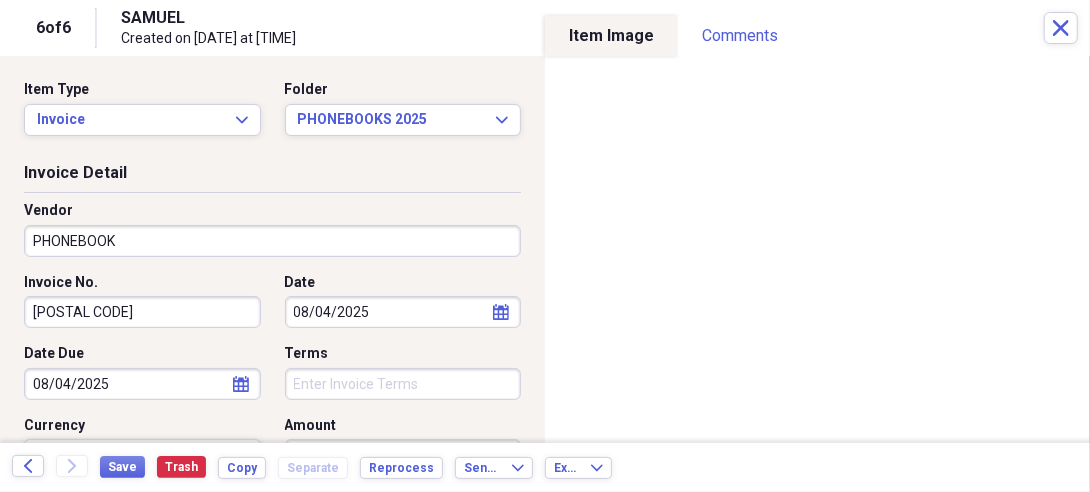 type 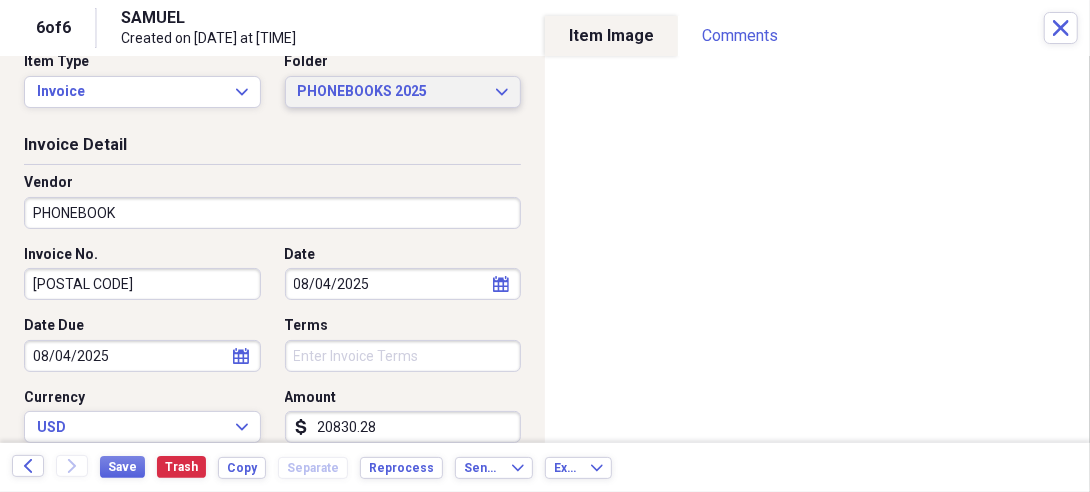 type on "20830.28" 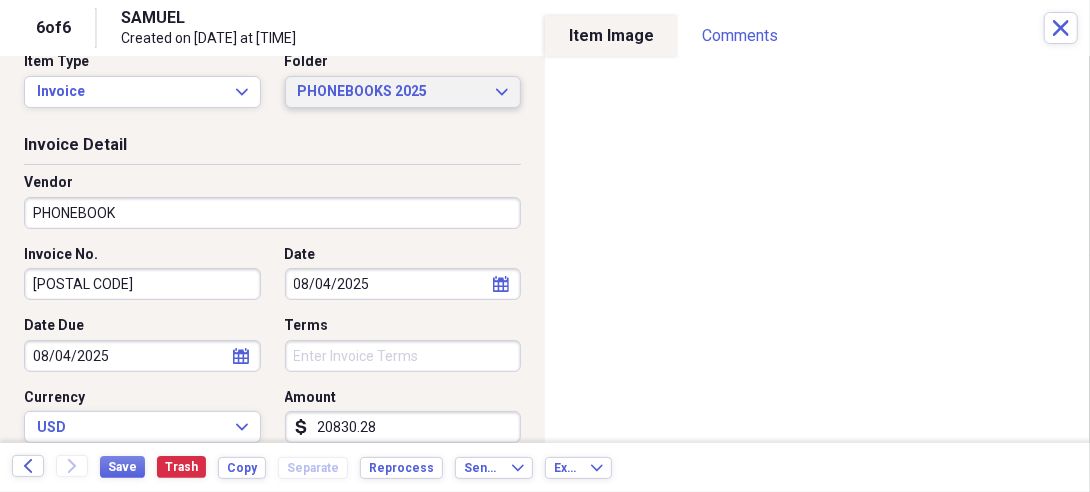 click on "PHONEBOOKS 2025" at bounding box center (391, 92) 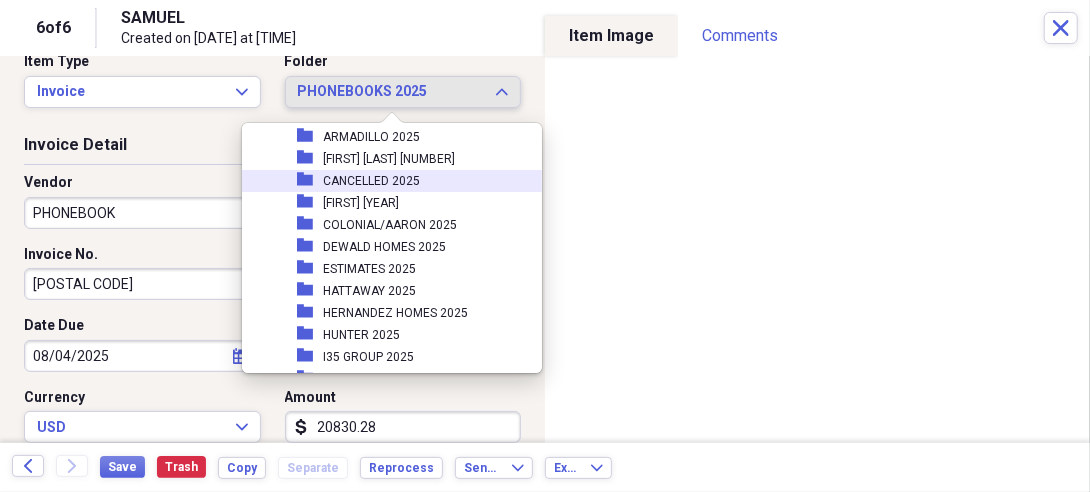scroll, scrollTop: 582, scrollLeft: 0, axis: vertical 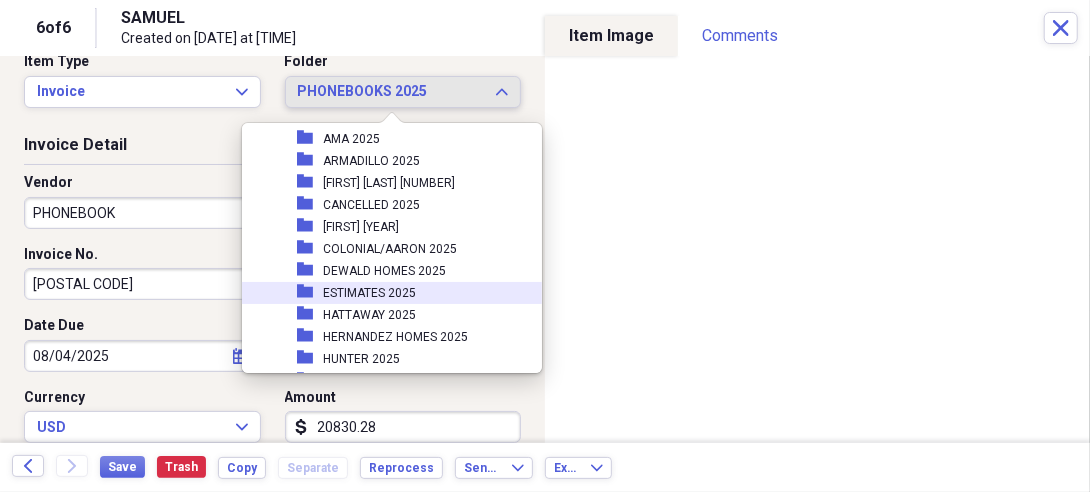 click on "folder ESTIMATES 2025" at bounding box center [384, 293] 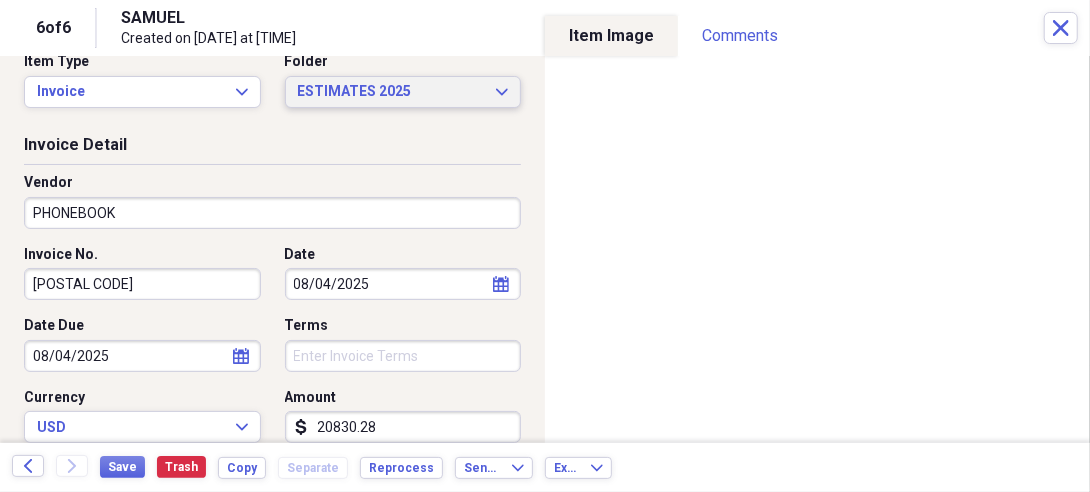 scroll, scrollTop: 366, scrollLeft: 0, axis: vertical 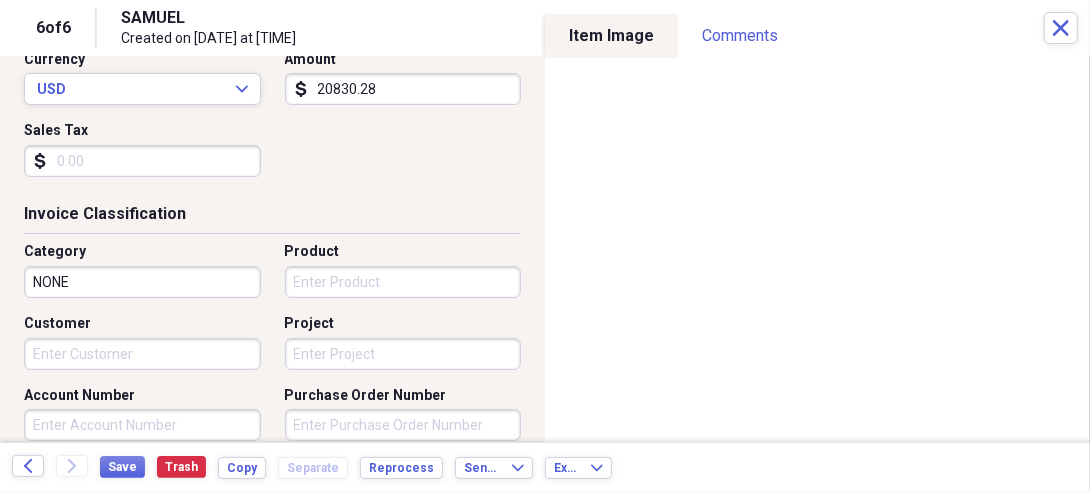 click on "Customer" at bounding box center (142, 354) 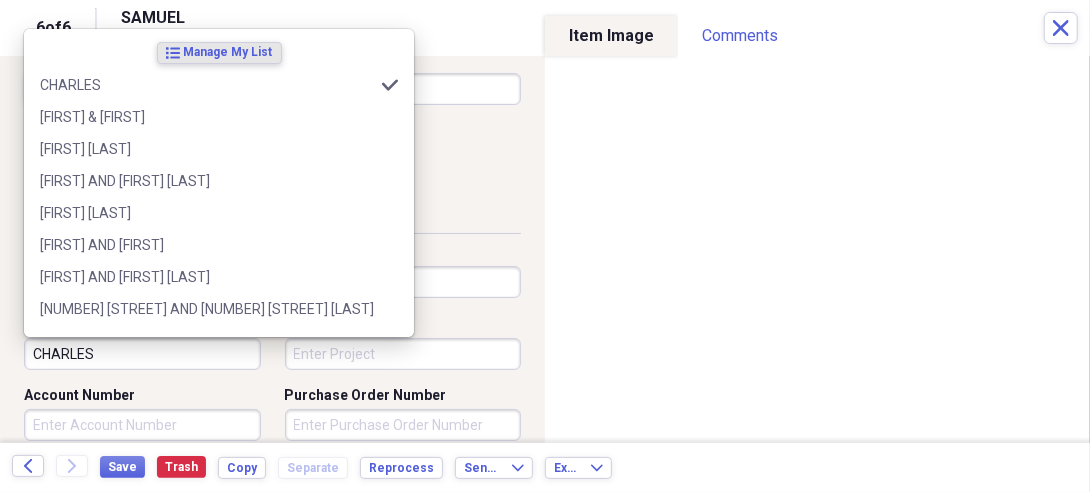 type on "CHARLES" 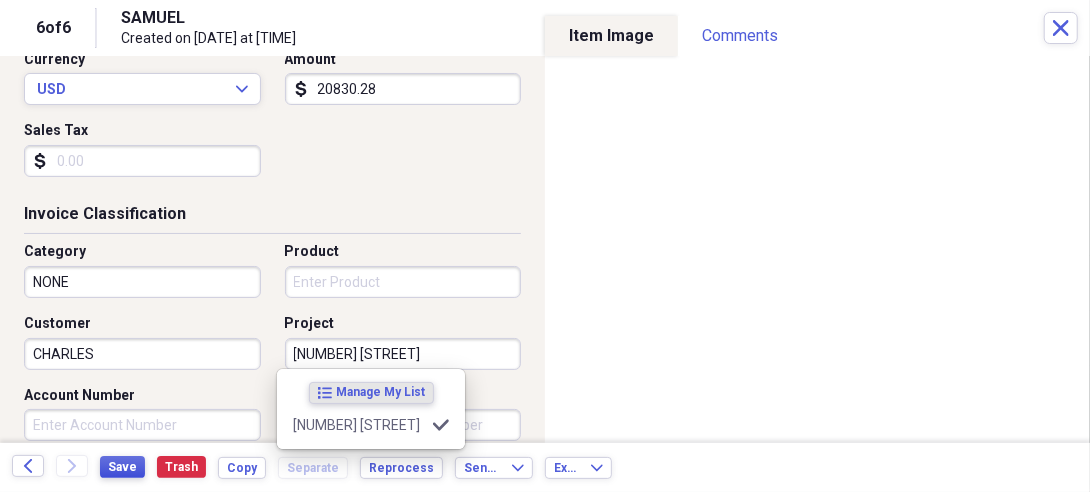 type on "[NUMBER] [STREET]" 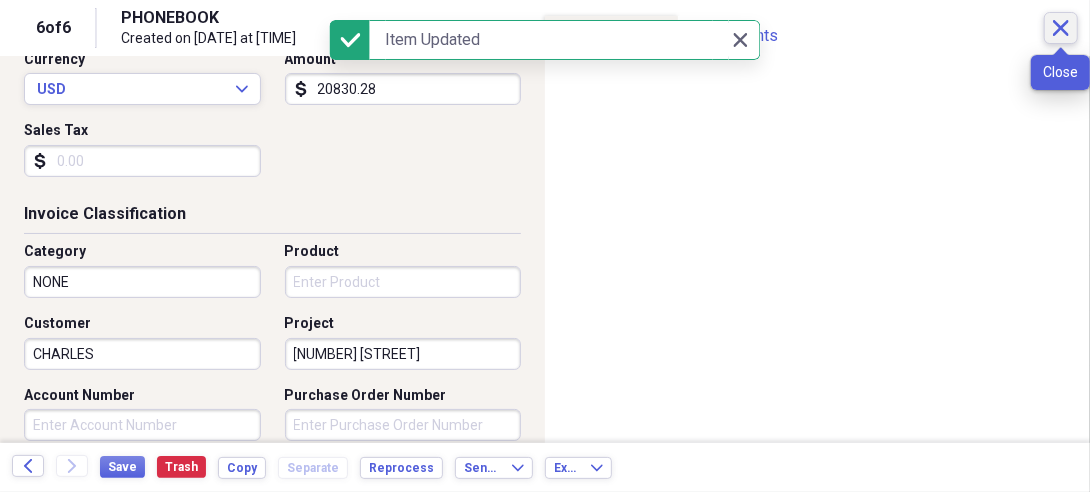 click on "Close" at bounding box center [1061, 28] 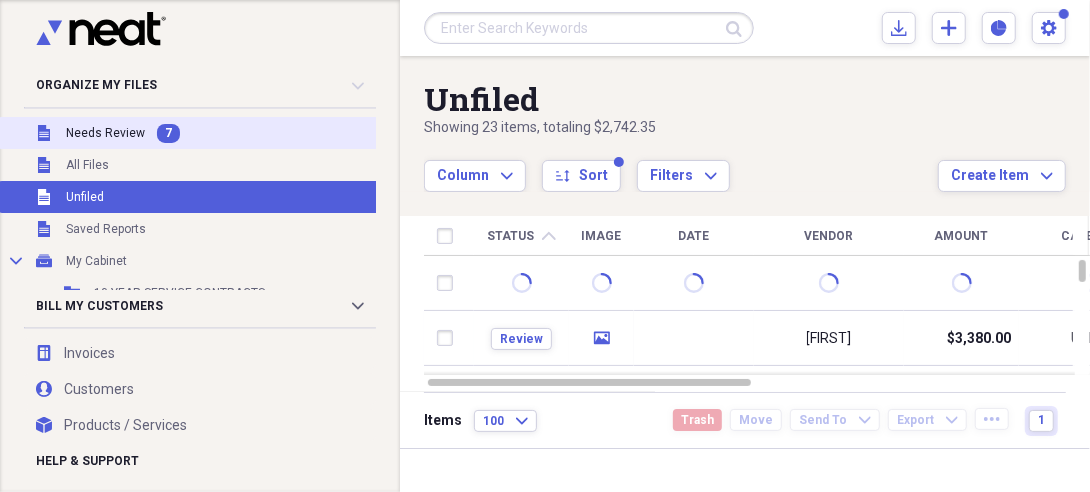 click on "Unfiled Needs Review 7" at bounding box center (236, 133) 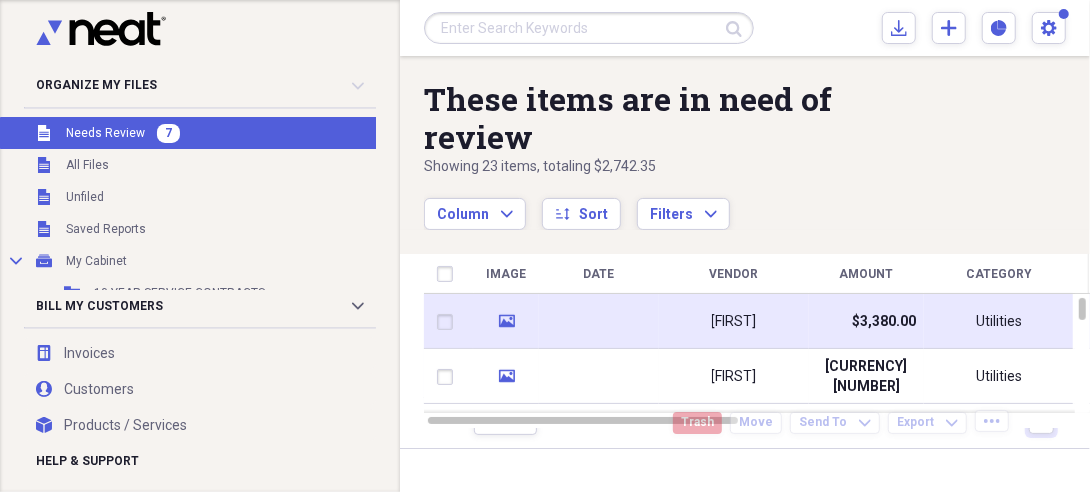 click at bounding box center (599, 321) 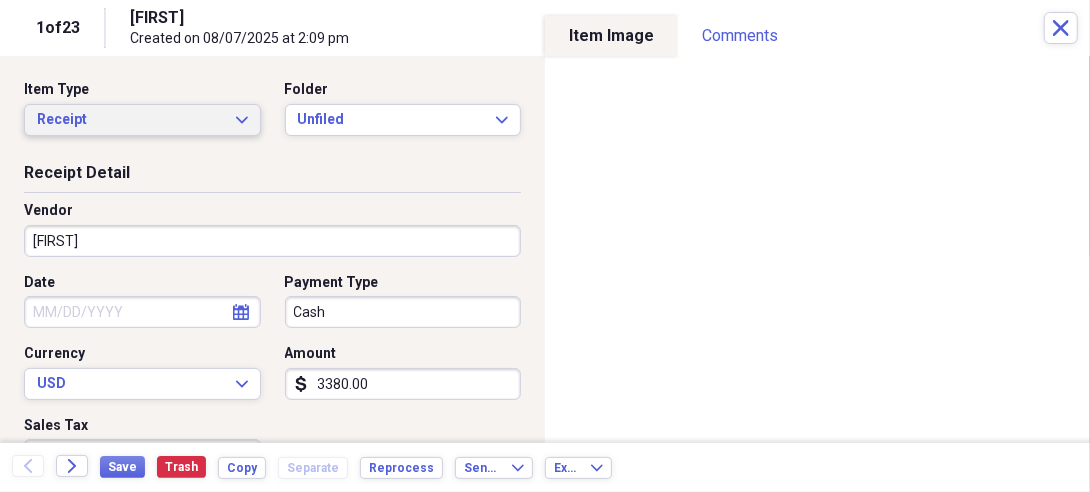 click on "Expand" 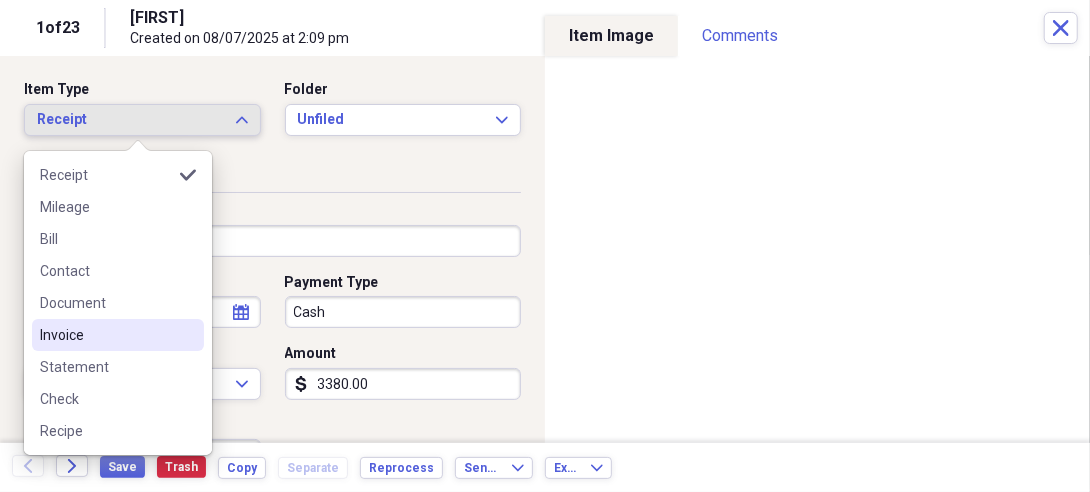 click on "Invoice" at bounding box center [106, 335] 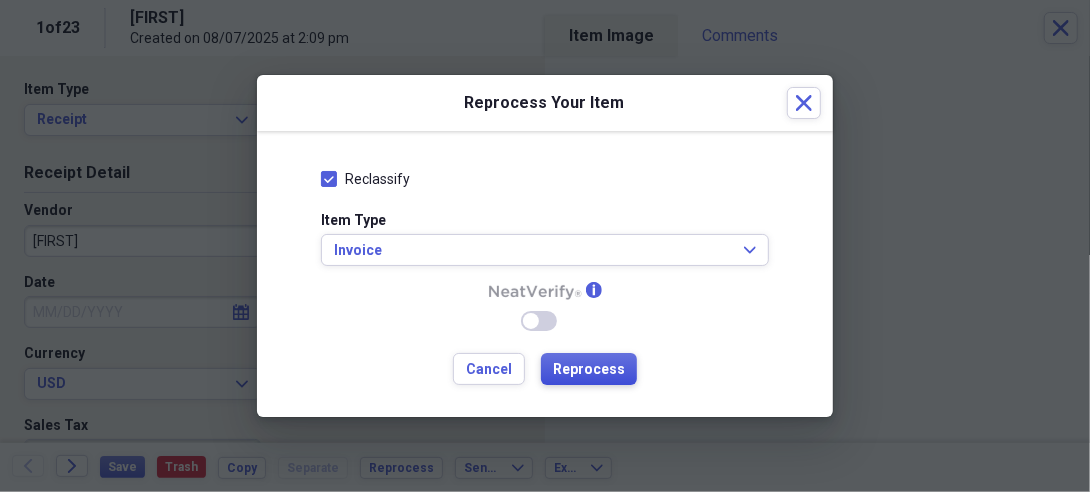 click on "Reprocess" at bounding box center (589, 370) 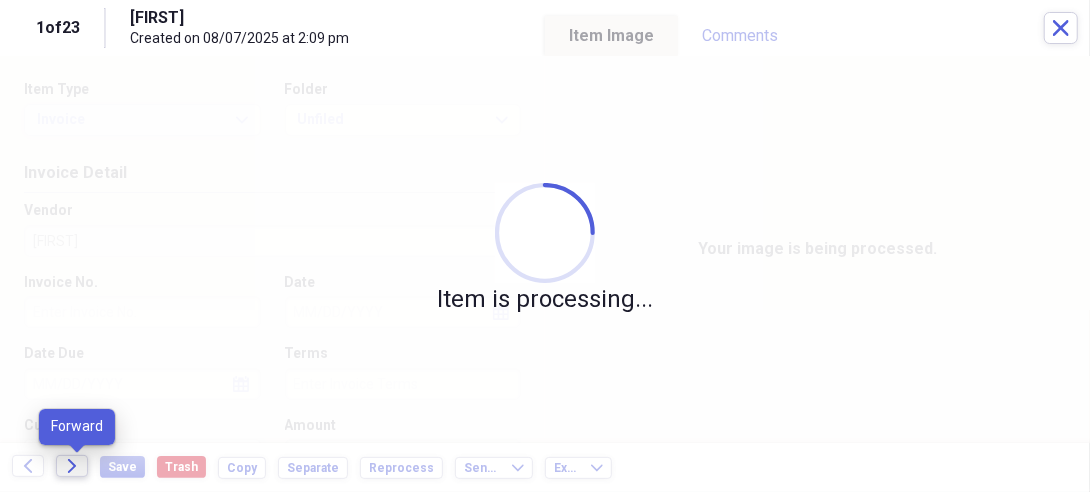 click on "Forward" 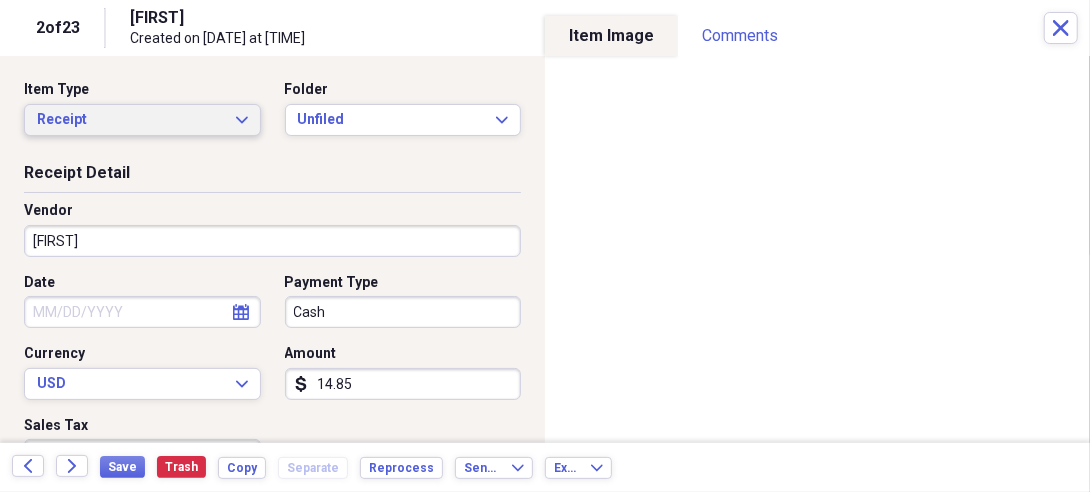 click on "Receipt" at bounding box center (130, 120) 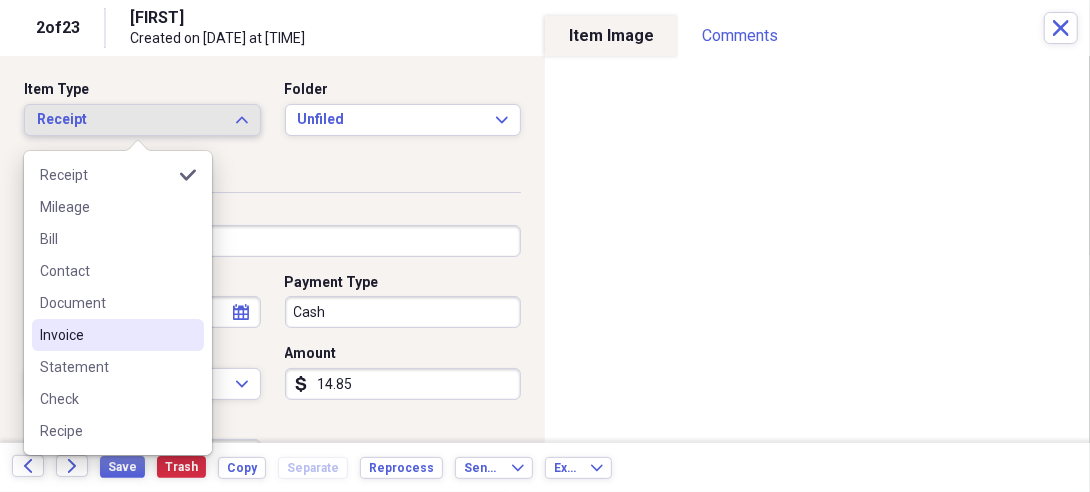 click on "Invoice" at bounding box center (118, 335) 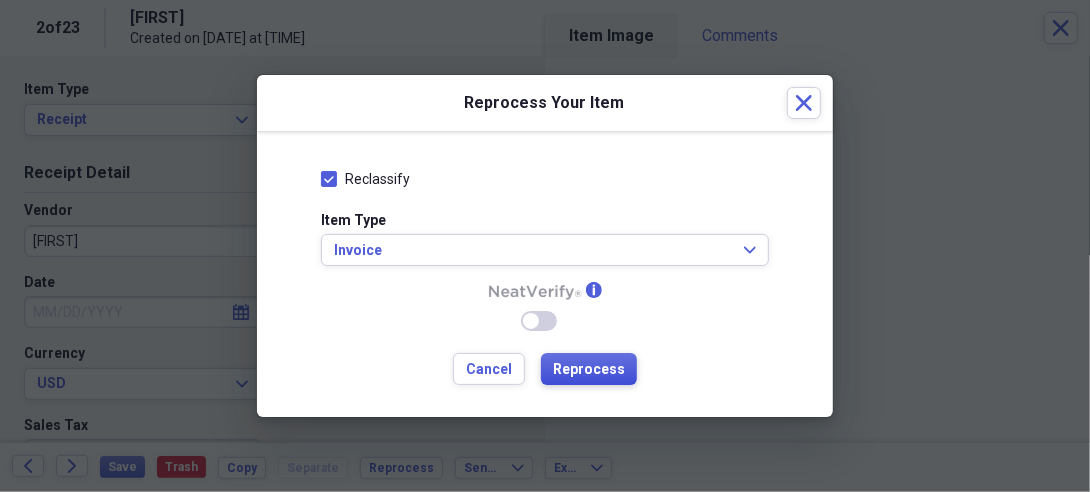 click on "Reprocess" at bounding box center [589, 370] 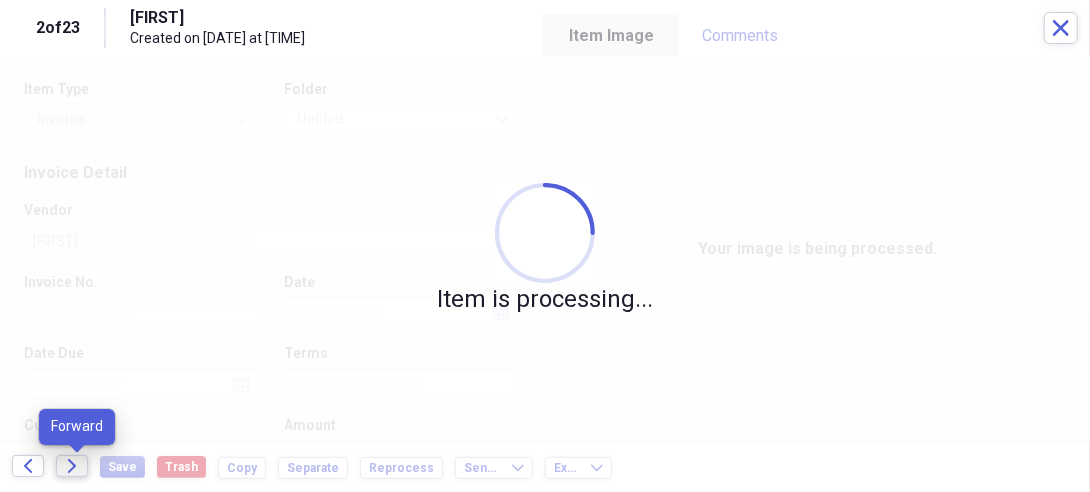 click on "Forward" at bounding box center (72, 466) 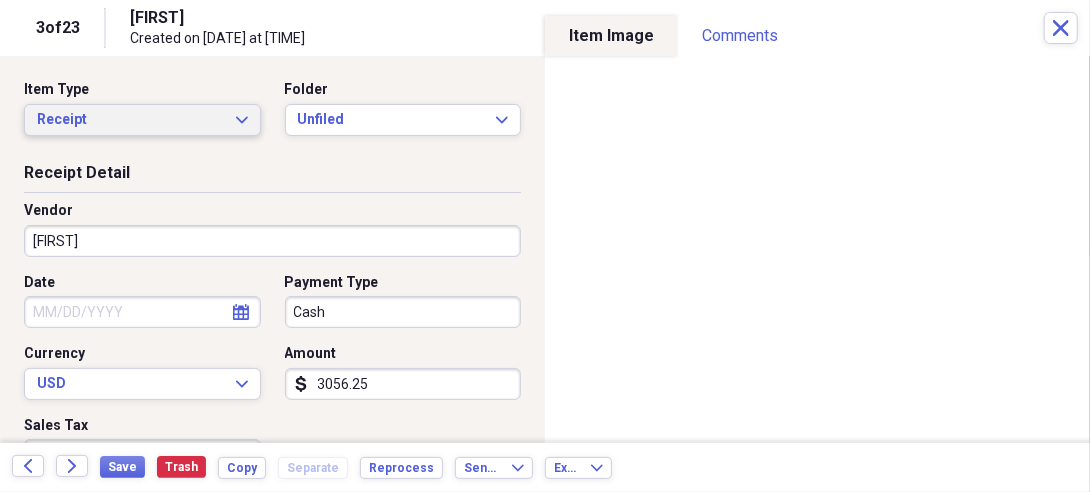 click on "Receipt" at bounding box center (130, 120) 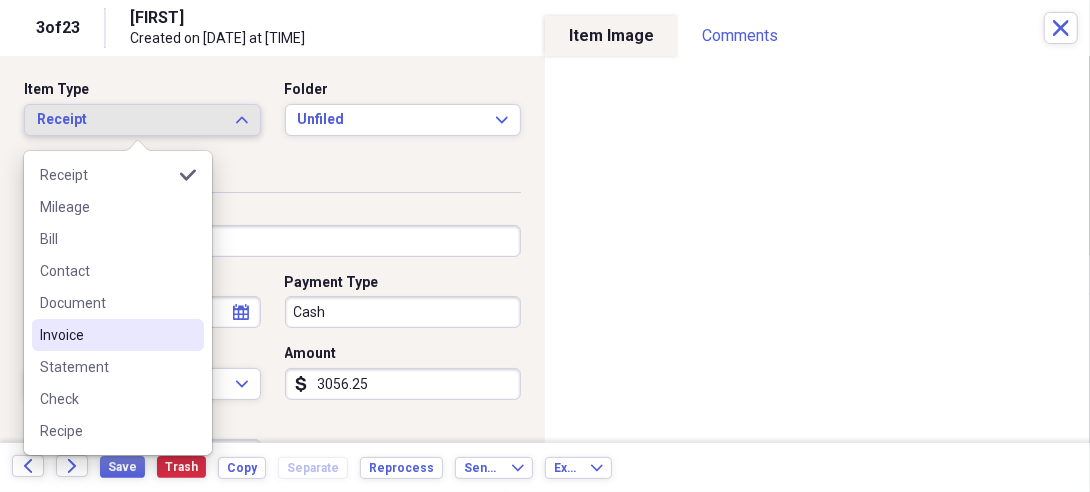 click on "Invoice" at bounding box center (106, 335) 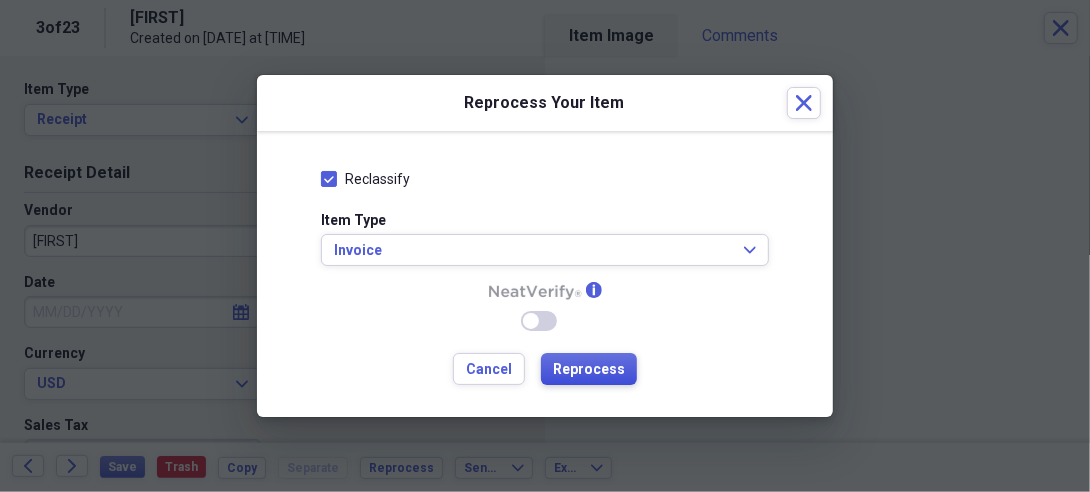 click on "Reprocess" at bounding box center (589, 369) 